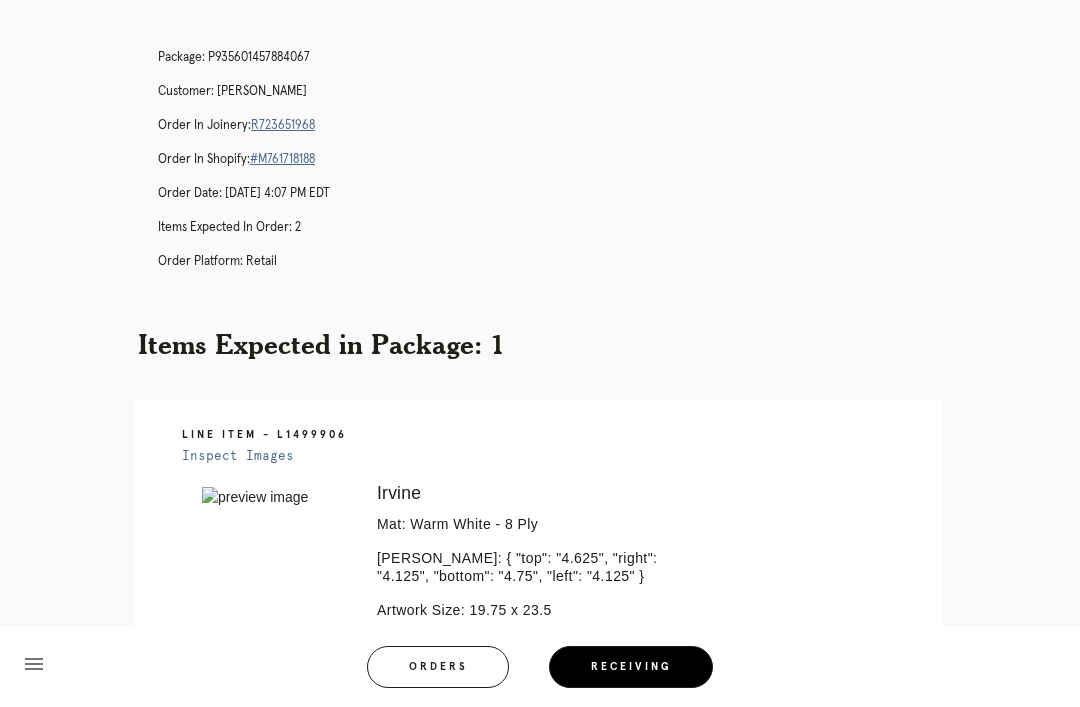 scroll, scrollTop: 0, scrollLeft: 0, axis: both 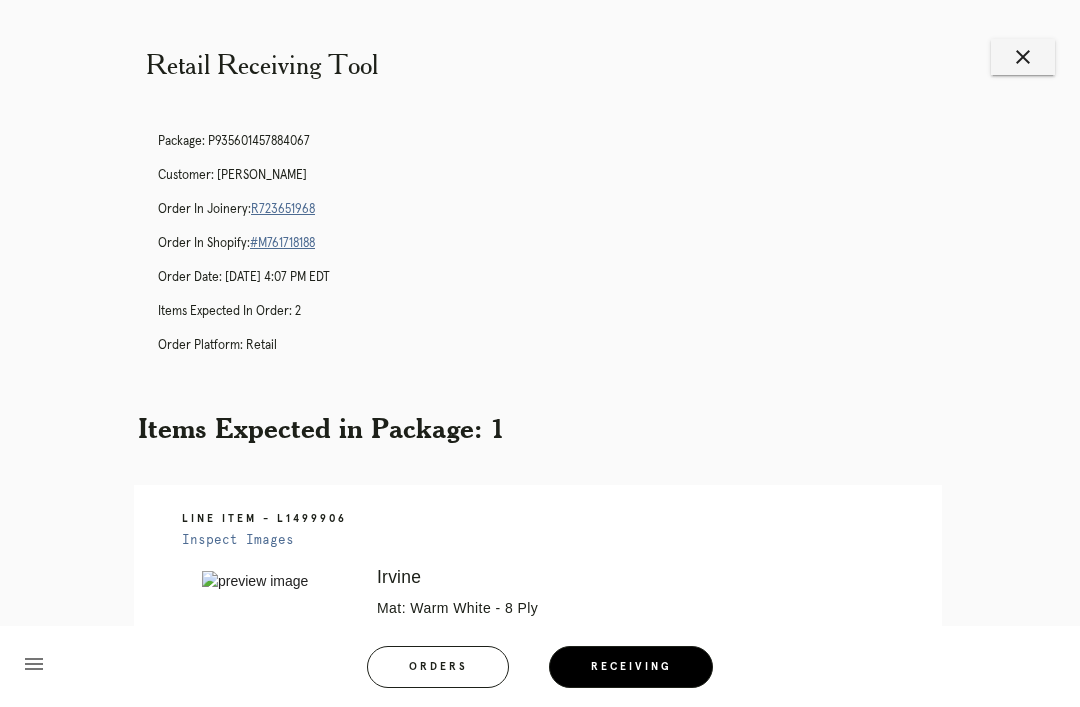 click on "Orders" at bounding box center (438, 667) 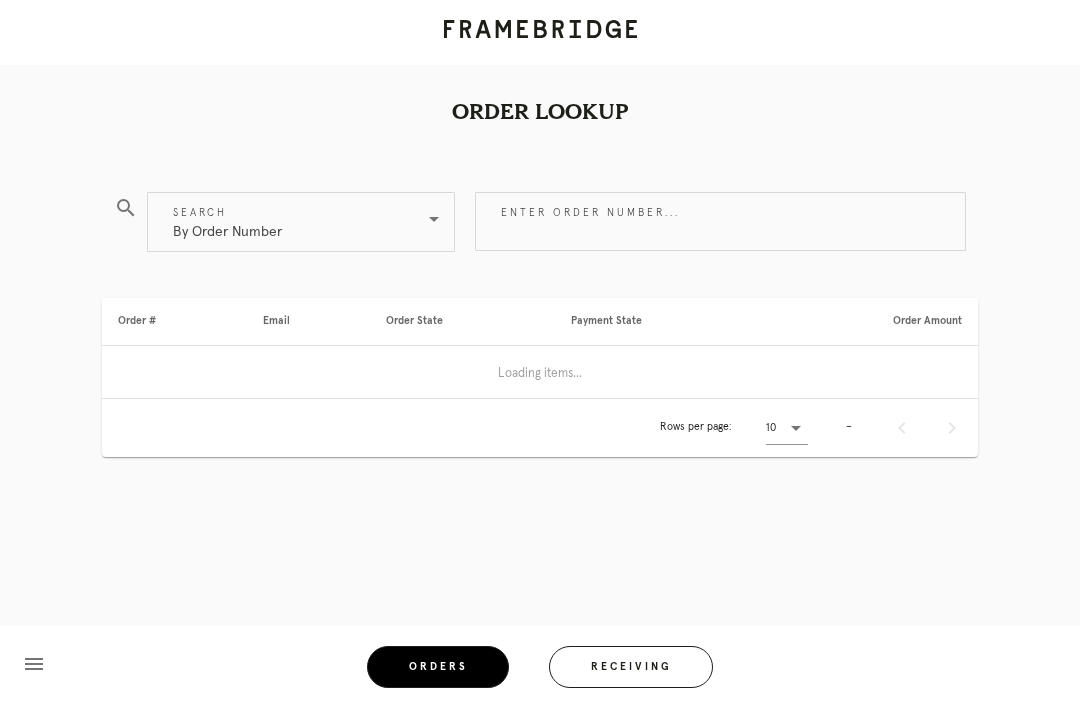 click on "Enter order number..." at bounding box center [720, 221] 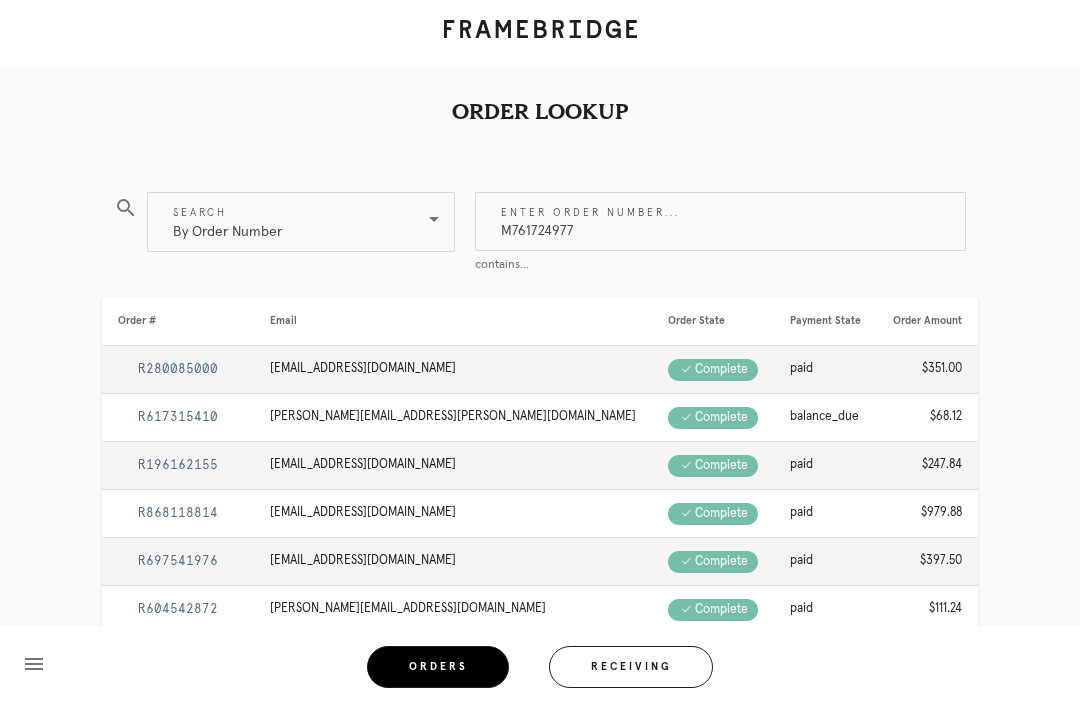 type on "M761724977" 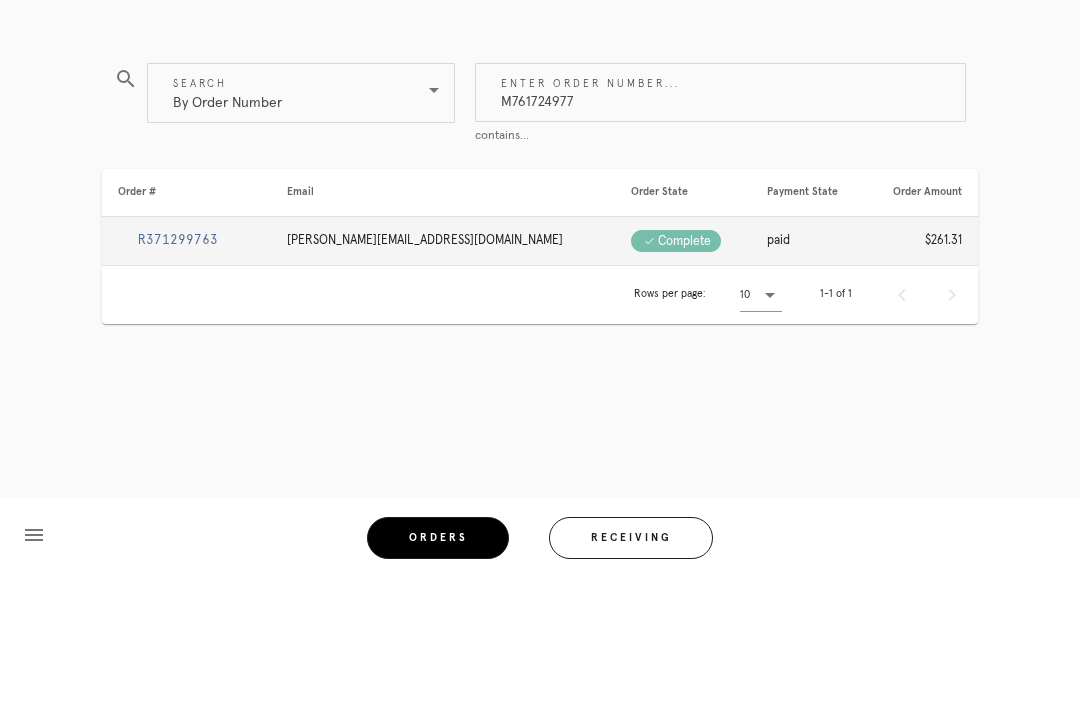 click on "R371299763" at bounding box center [178, 369] 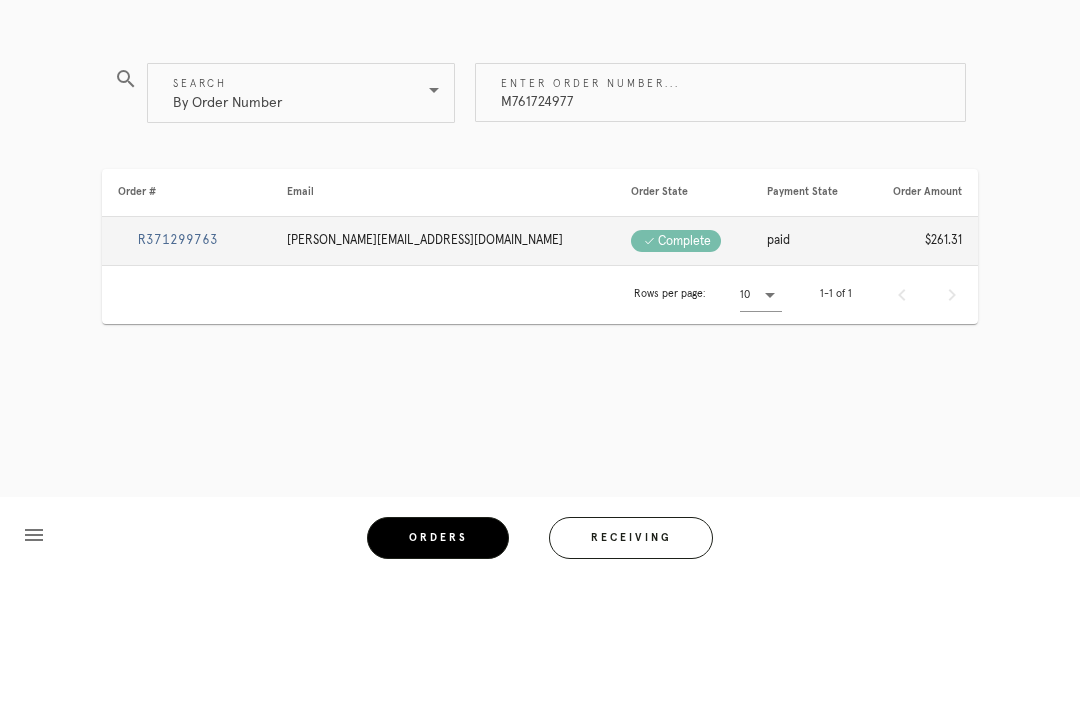 scroll, scrollTop: 64, scrollLeft: 0, axis: vertical 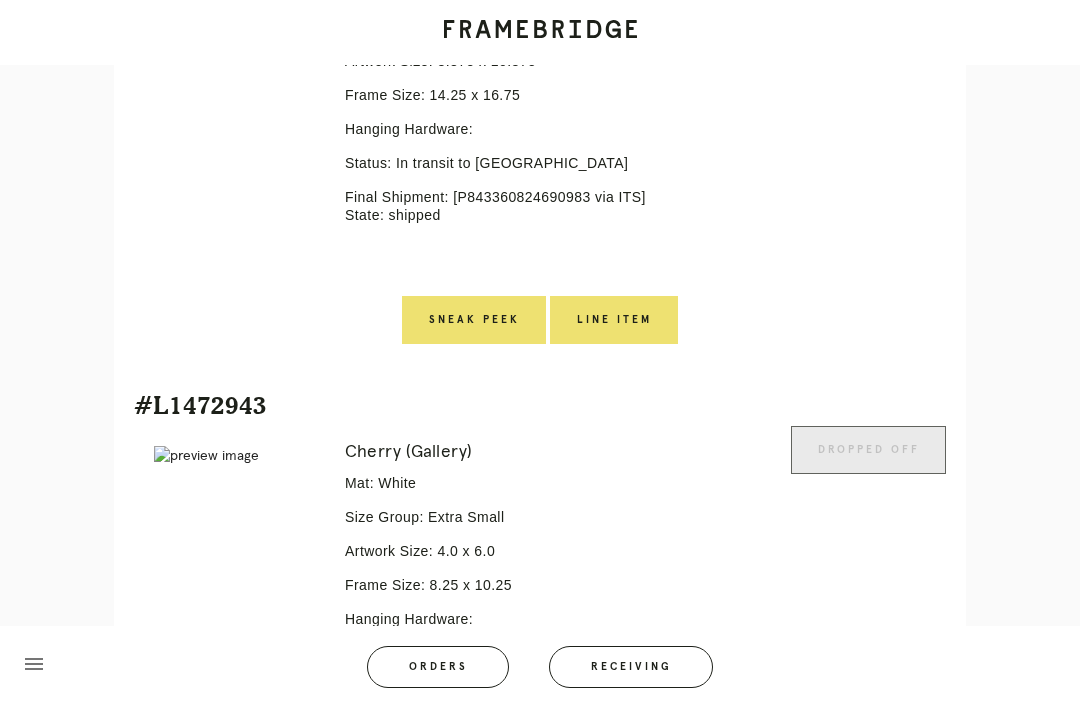 click on "Final Shipment:
[P843360824690983 via ITS] State: shipped" at bounding box center [506, 206] 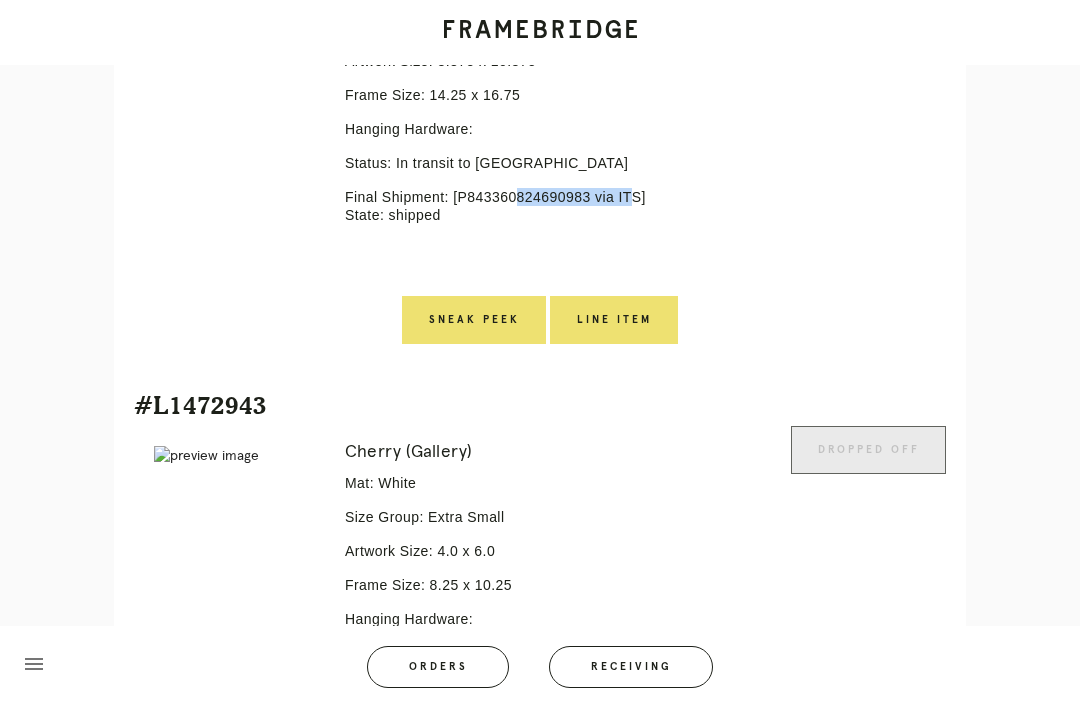 copy on "P843360824690983" 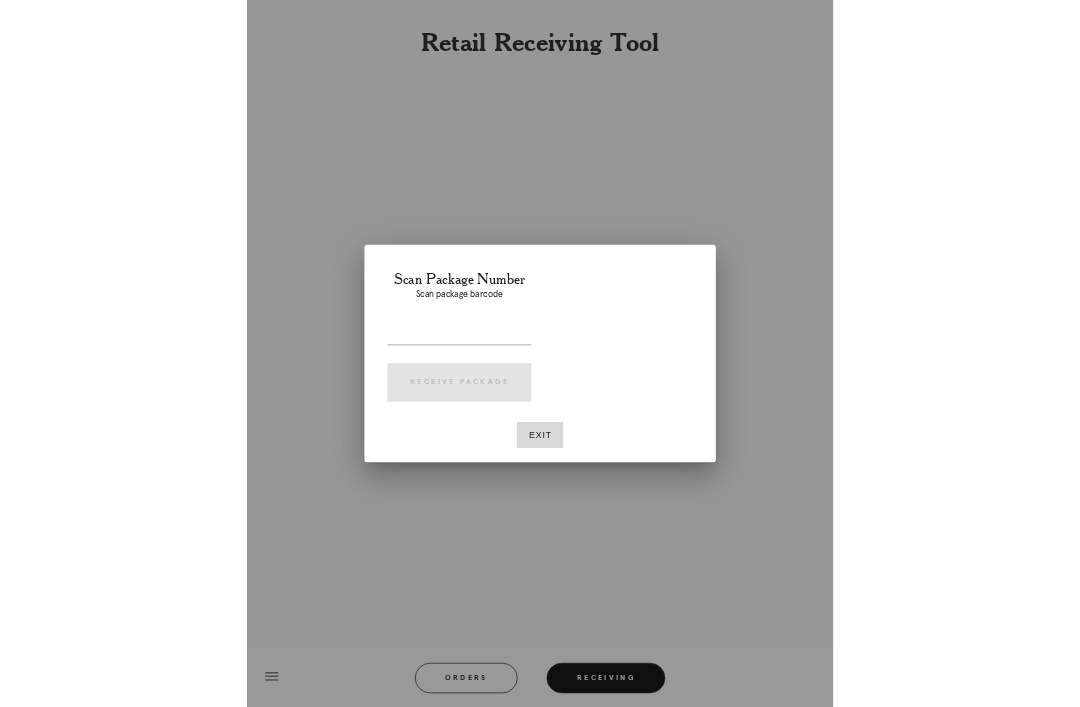 scroll, scrollTop: 64, scrollLeft: 0, axis: vertical 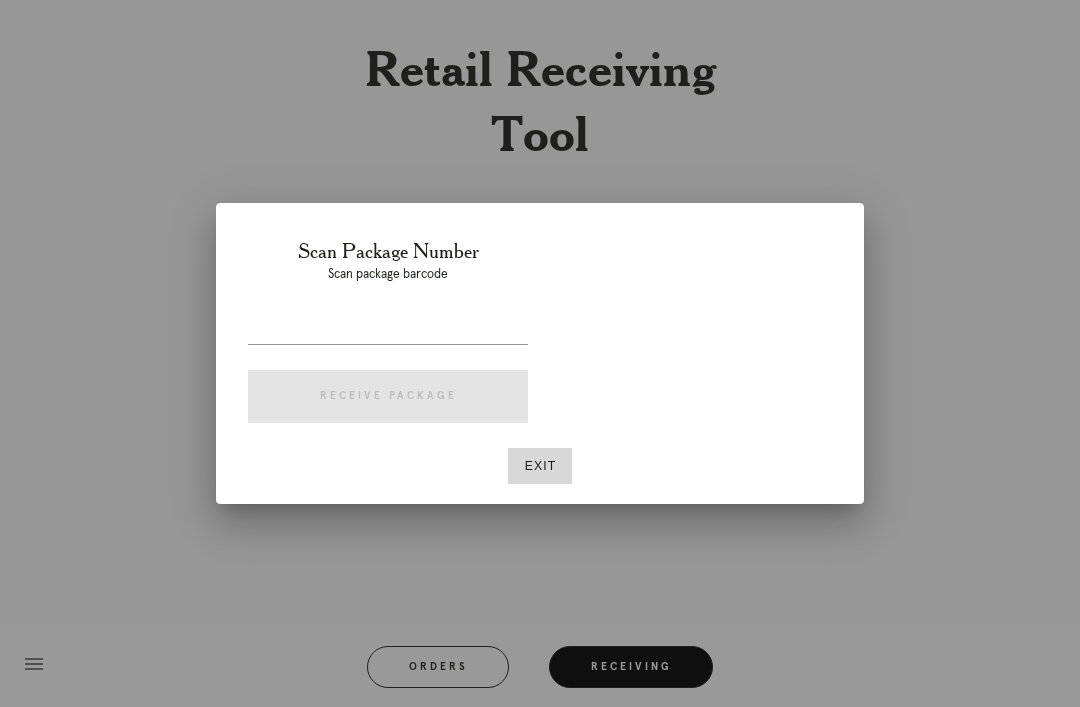 click at bounding box center (388, 333) 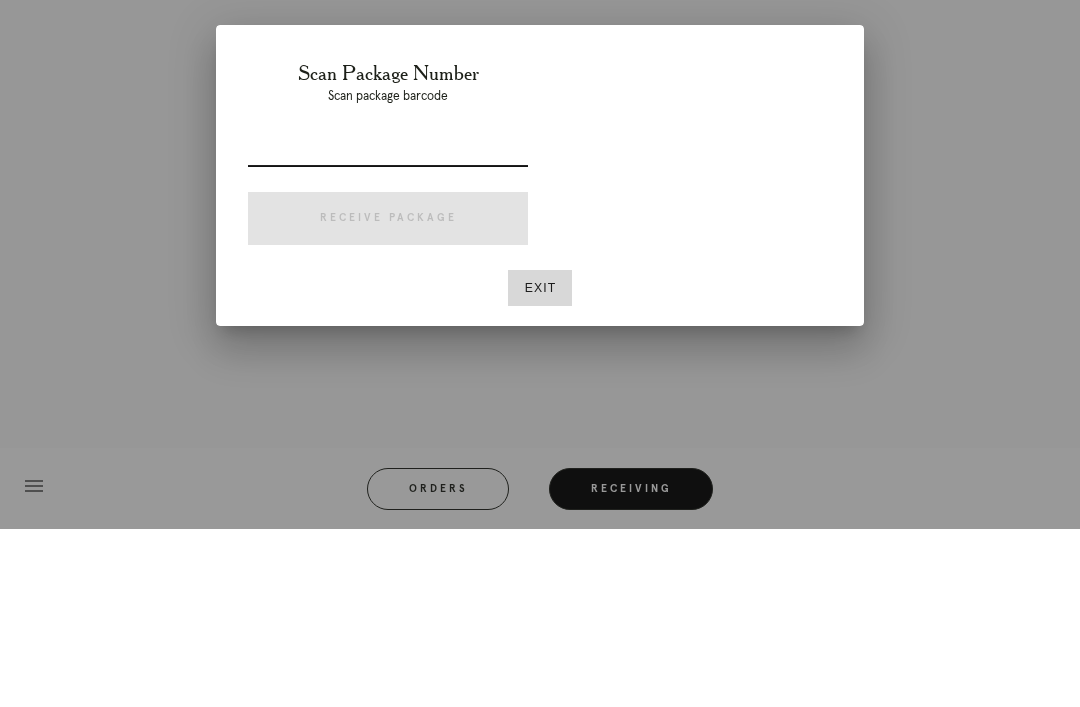 click at bounding box center [388, 328] 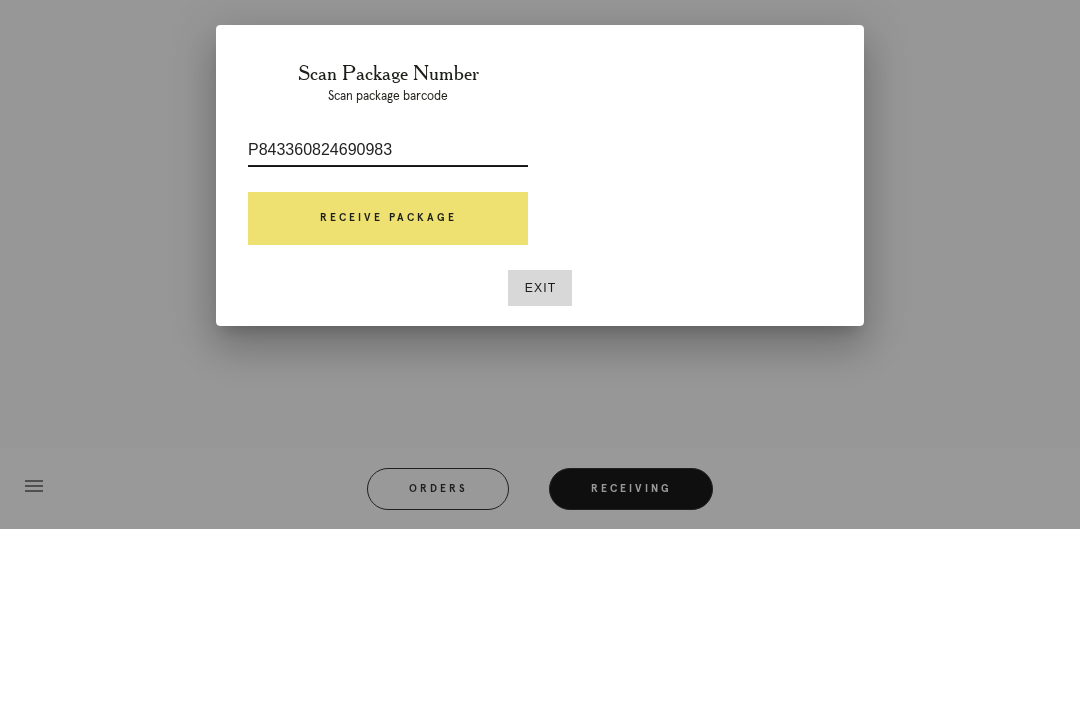 type on "P843360824690983" 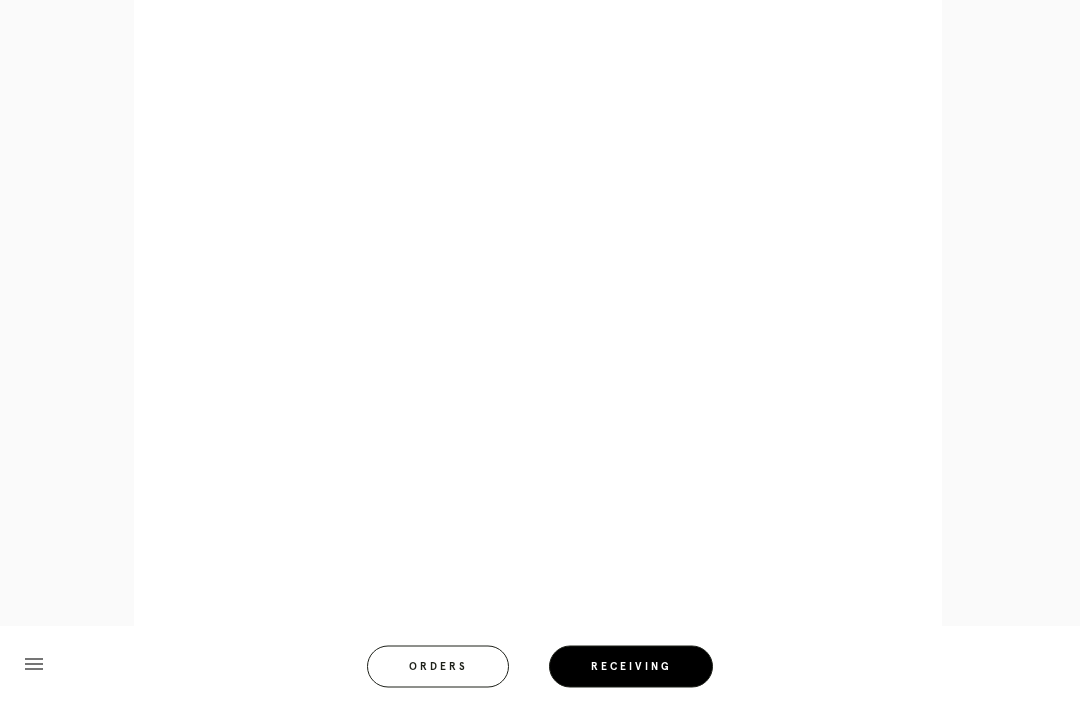 scroll, scrollTop: 872, scrollLeft: 0, axis: vertical 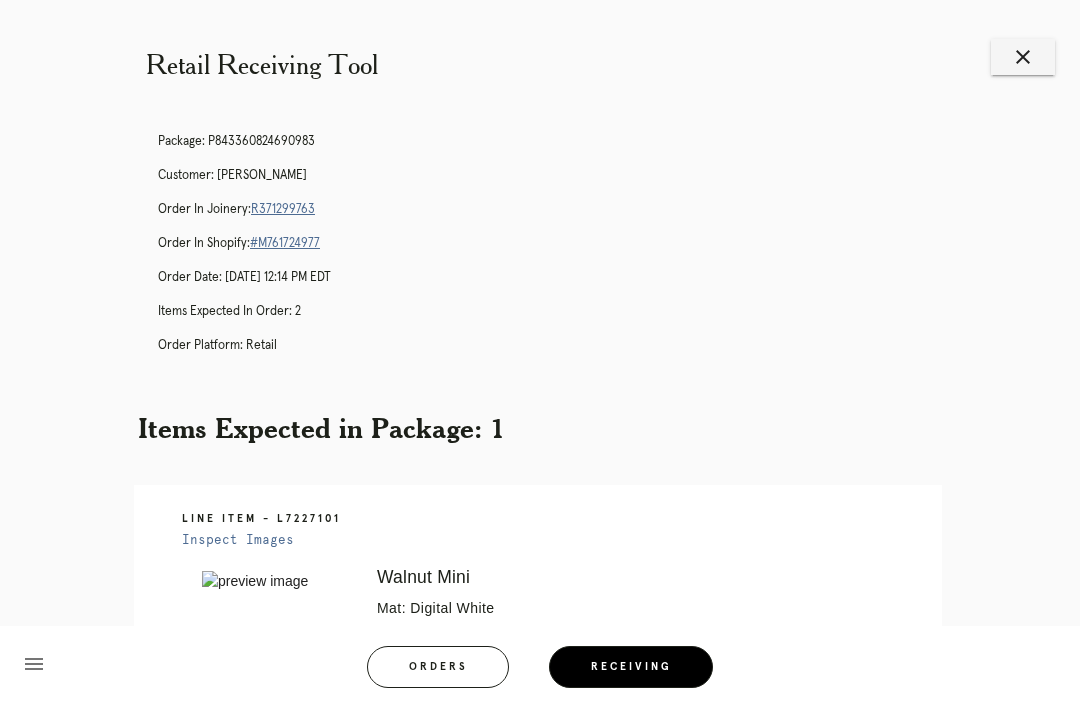 click on "R371299763" at bounding box center [283, 209] 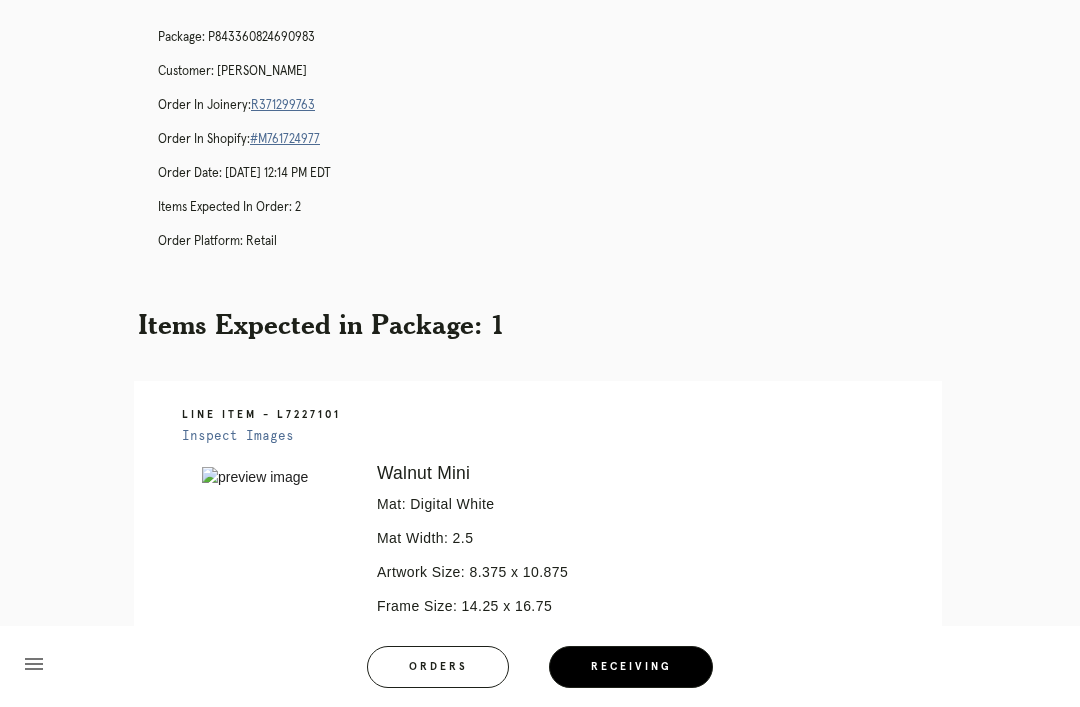 scroll, scrollTop: 0, scrollLeft: 0, axis: both 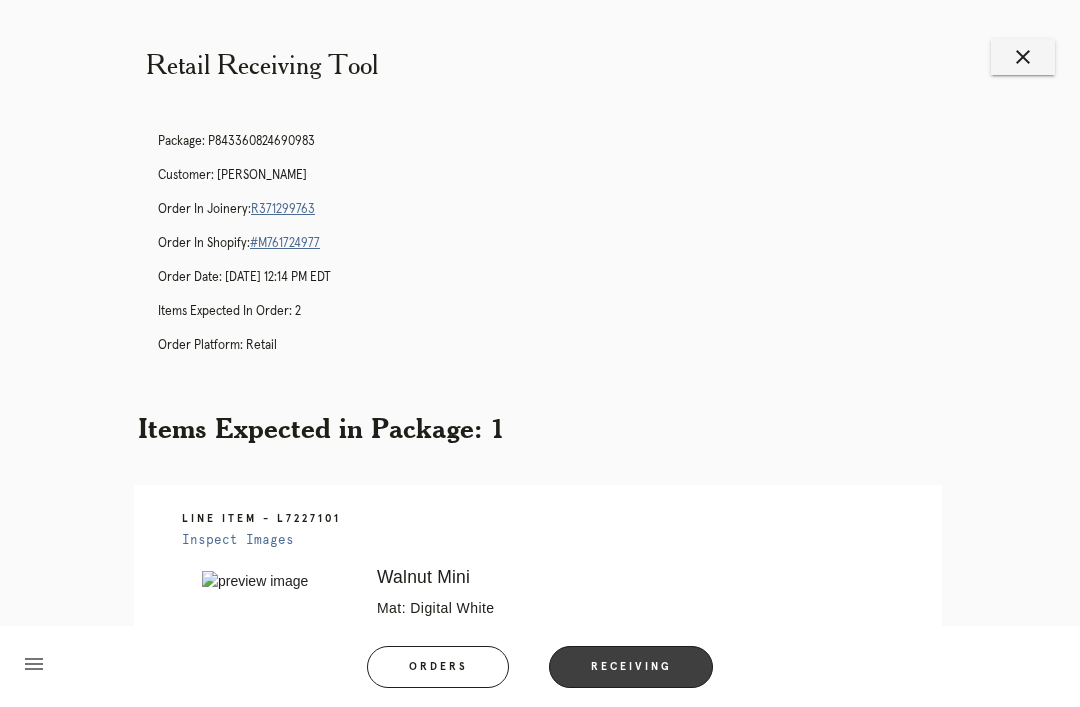 click on "Receiving" at bounding box center (631, 667) 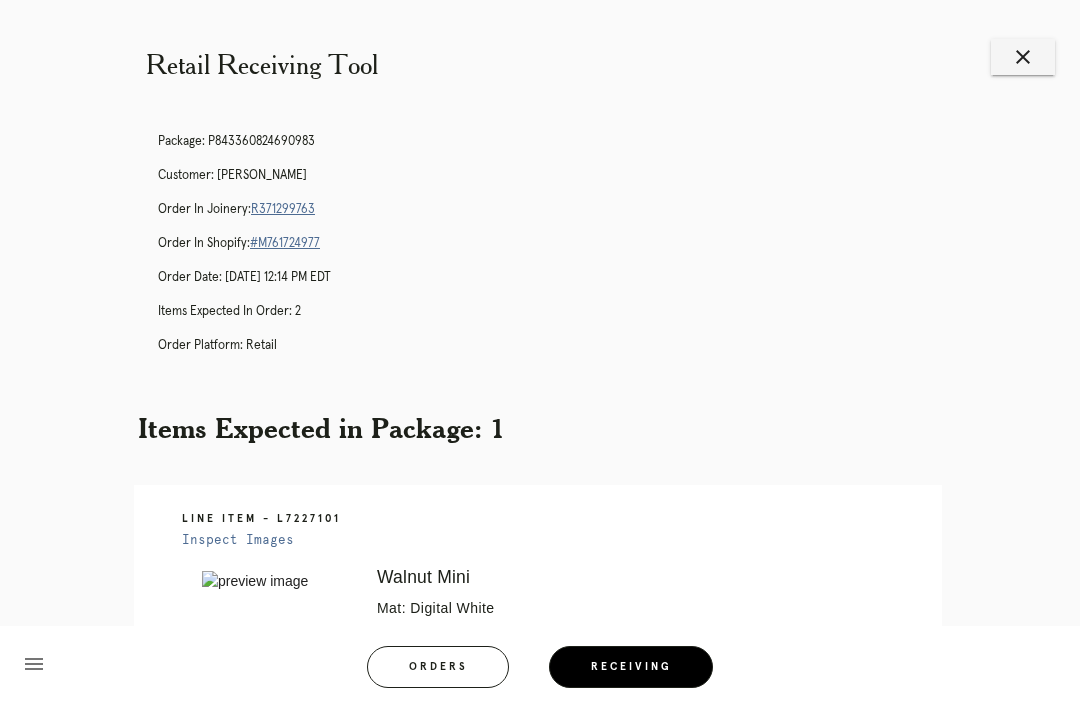 click on "Receiving" at bounding box center [631, 667] 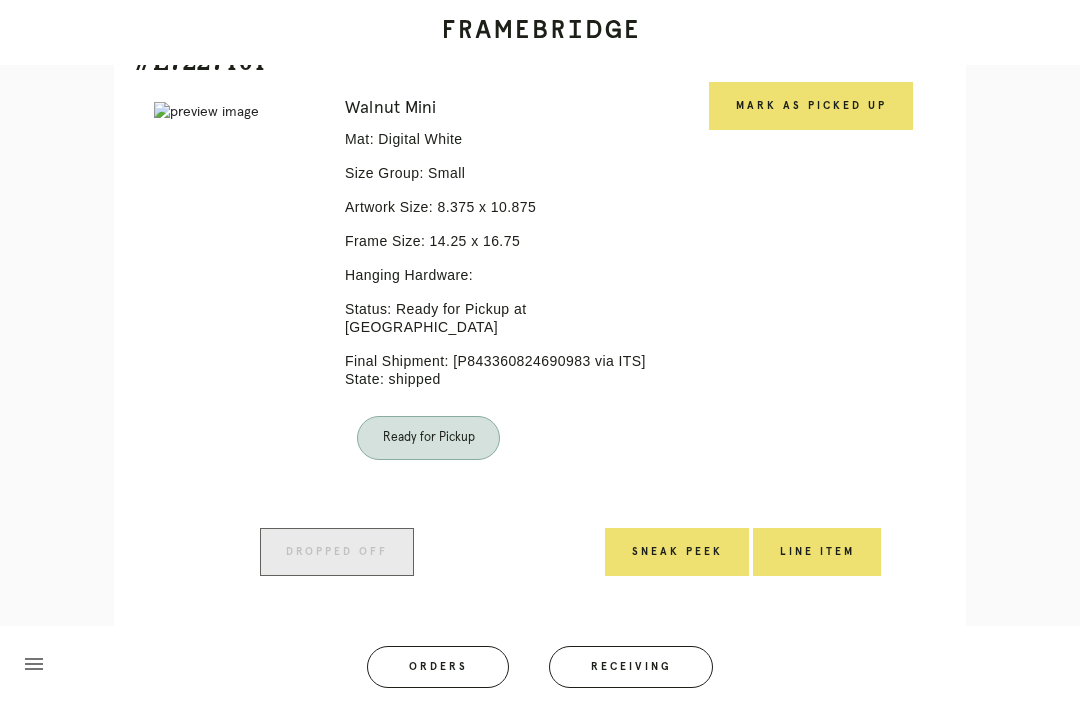 scroll, scrollTop: 437, scrollLeft: 0, axis: vertical 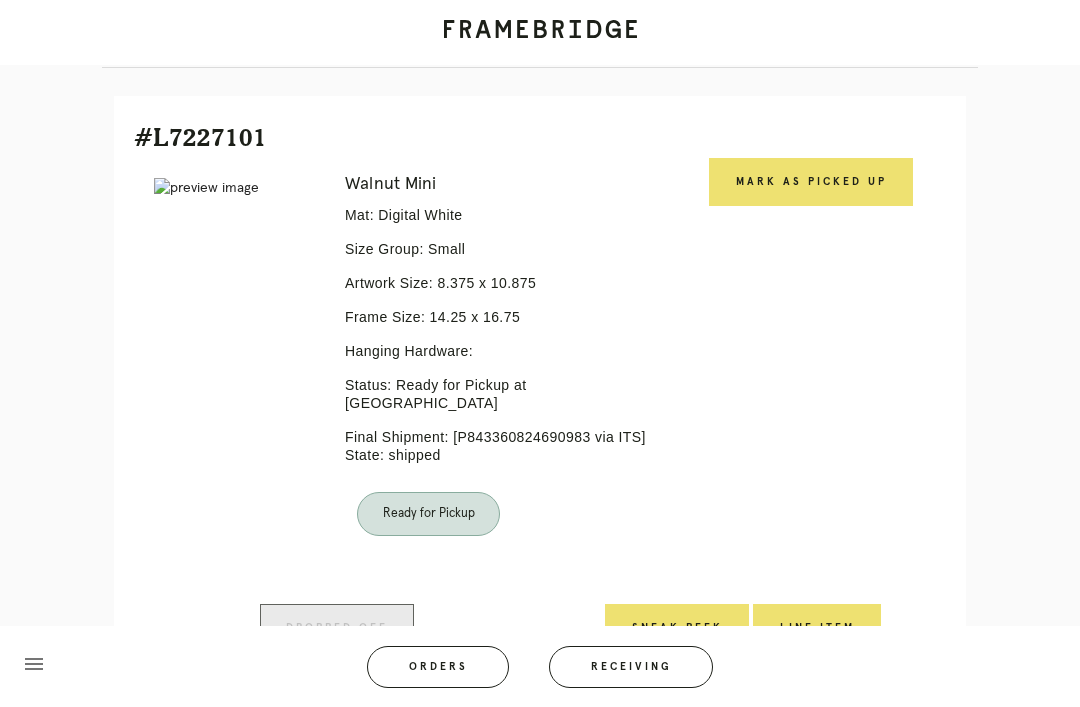 click on "Mark as Picked Up" at bounding box center (811, 182) 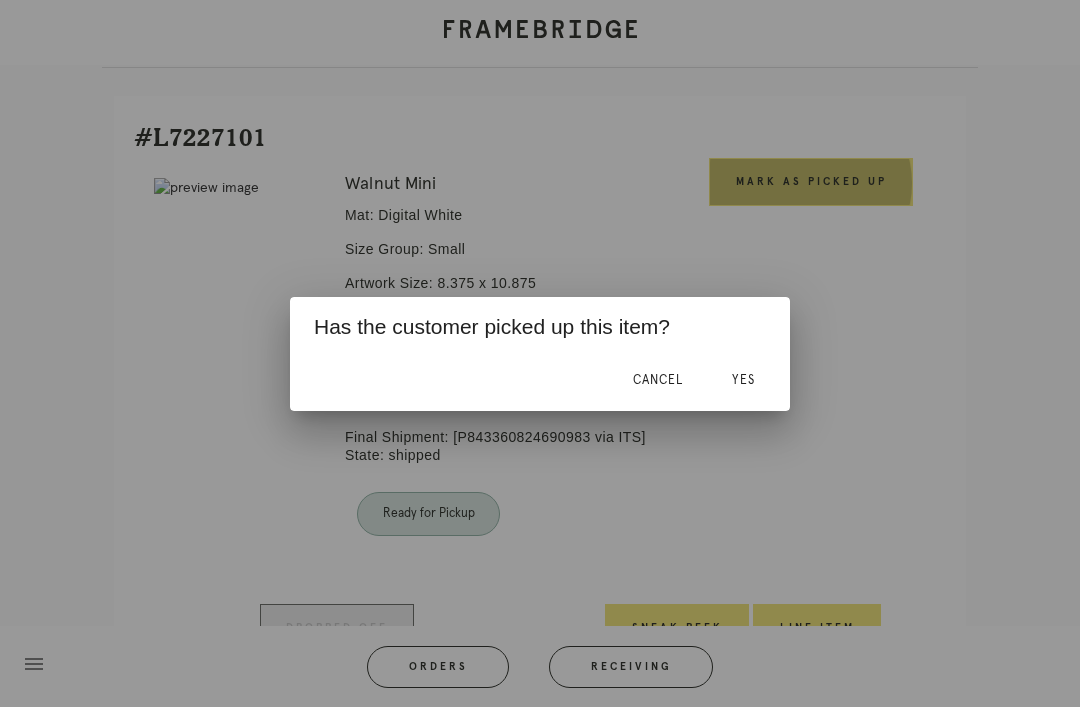 click on "Yes" at bounding box center (743, 380) 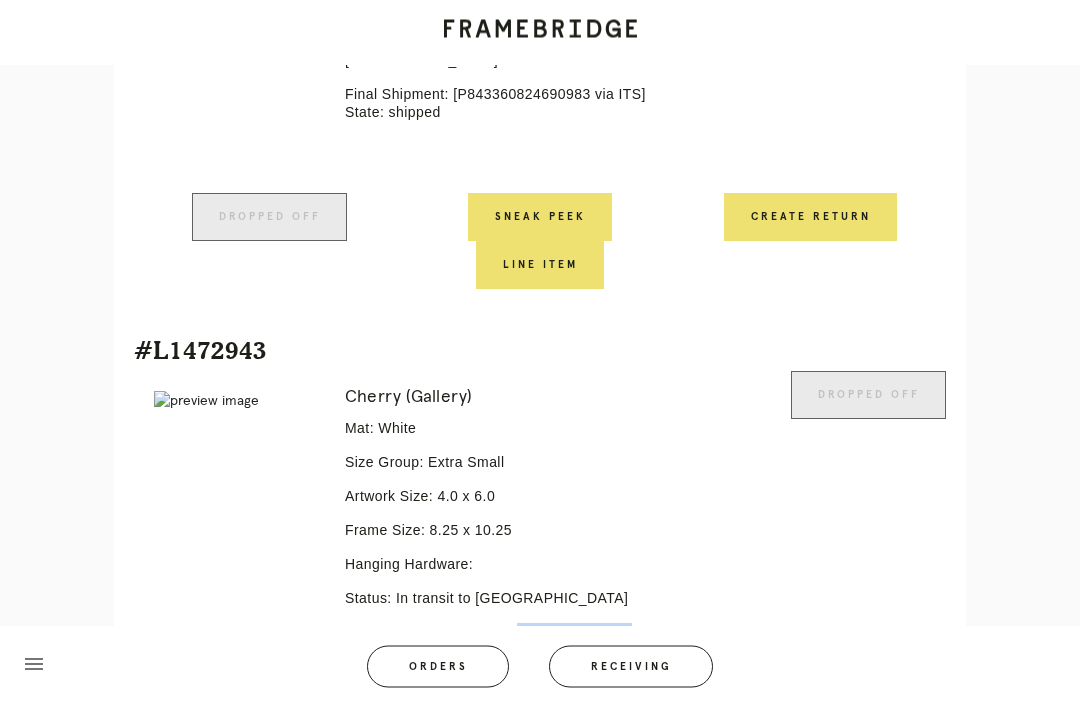 scroll, scrollTop: 920, scrollLeft: 0, axis: vertical 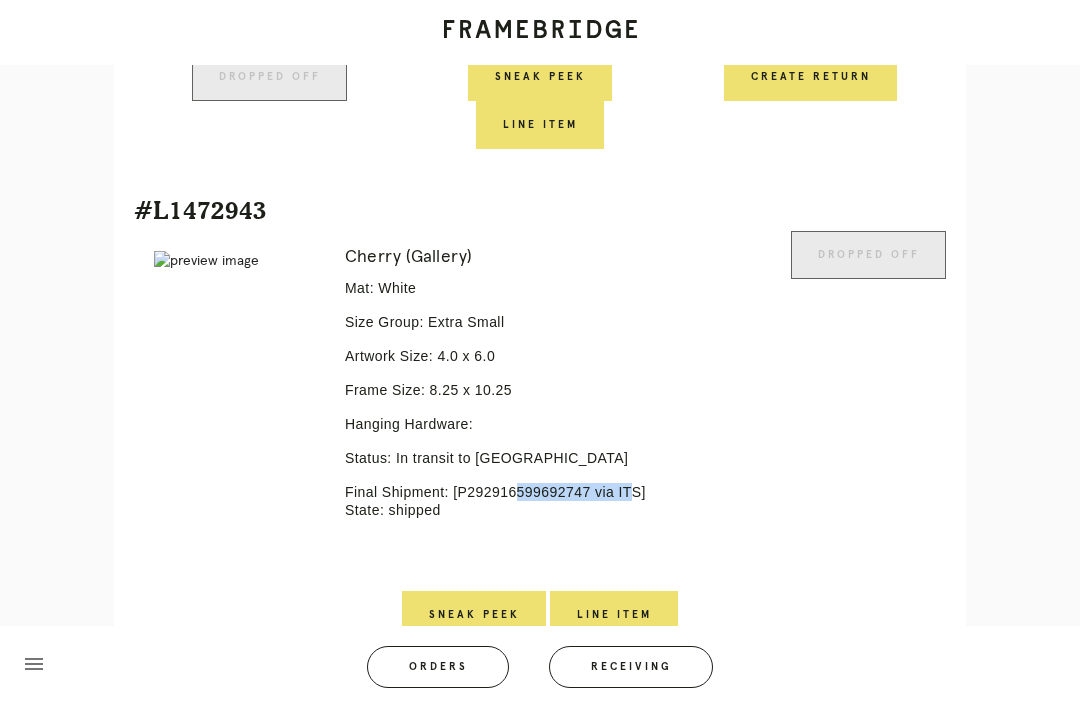click on "Receiving" at bounding box center (631, 667) 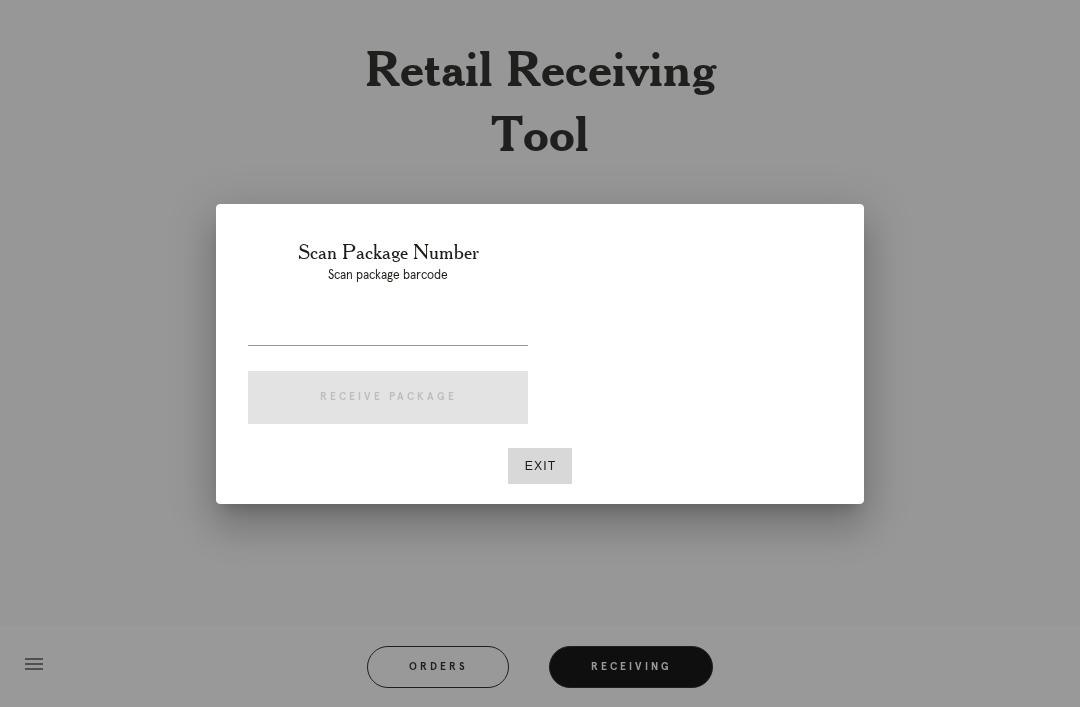 scroll, scrollTop: 64, scrollLeft: 0, axis: vertical 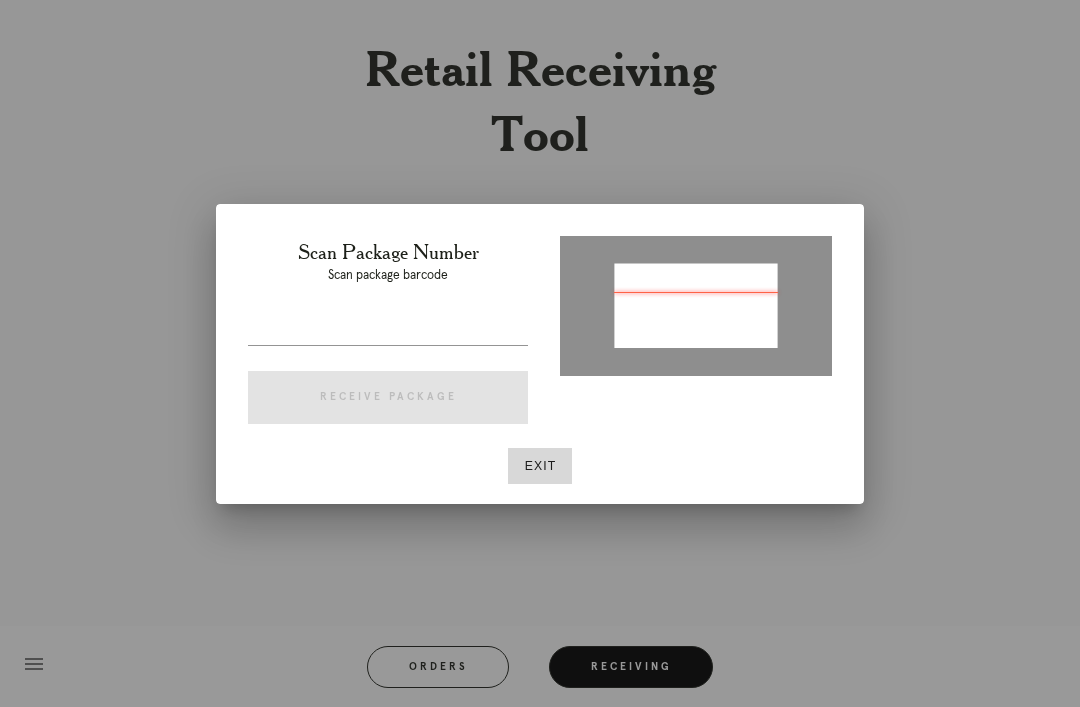 click at bounding box center (388, 329) 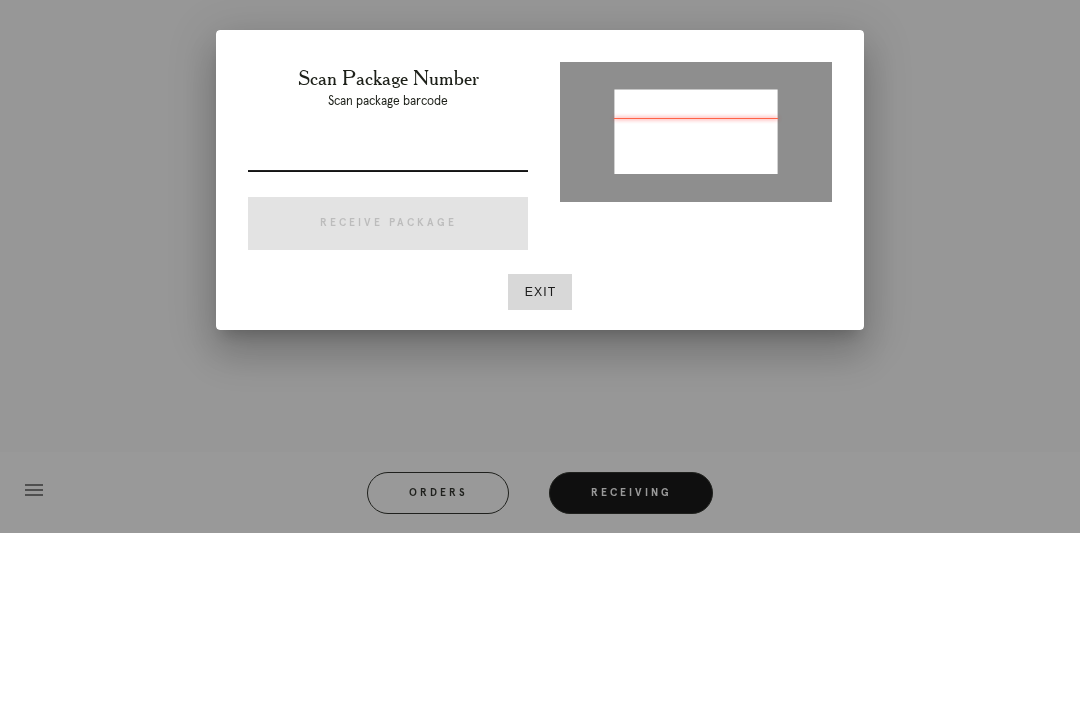 click at bounding box center [388, 329] 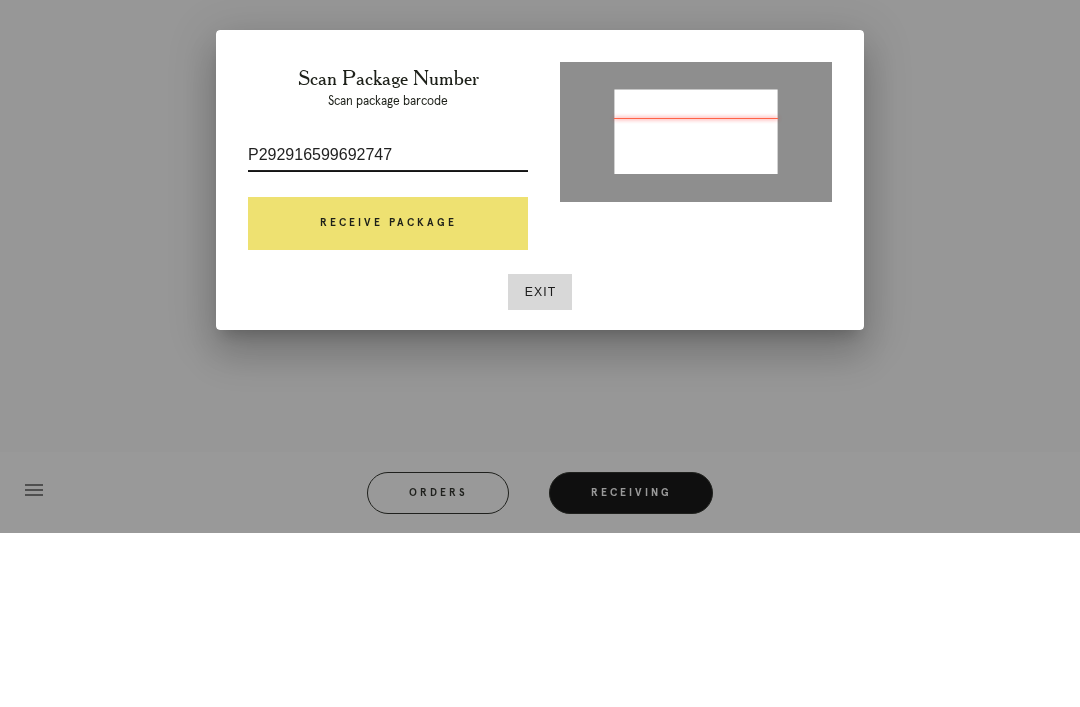 type on "P292916599692747" 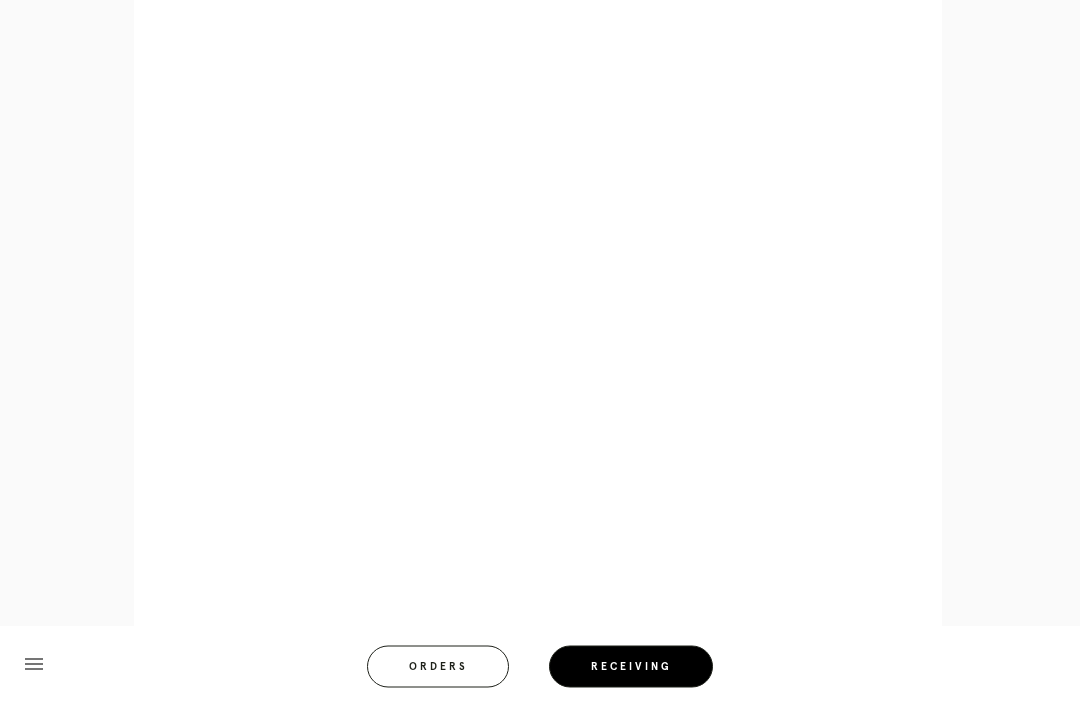scroll, scrollTop: 933, scrollLeft: 0, axis: vertical 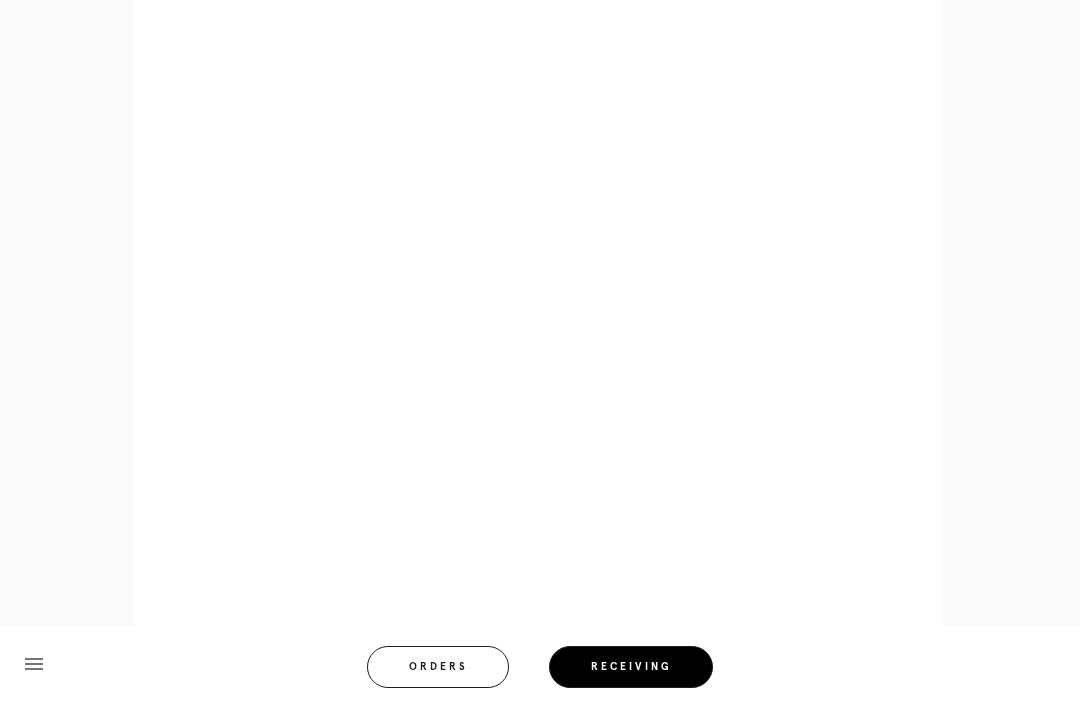 click on "menu
Orders
Receiving
Logged in as:   lilah.rosenbaum@framebridge.com   Cobble Hill
Logout" at bounding box center (540, 673) 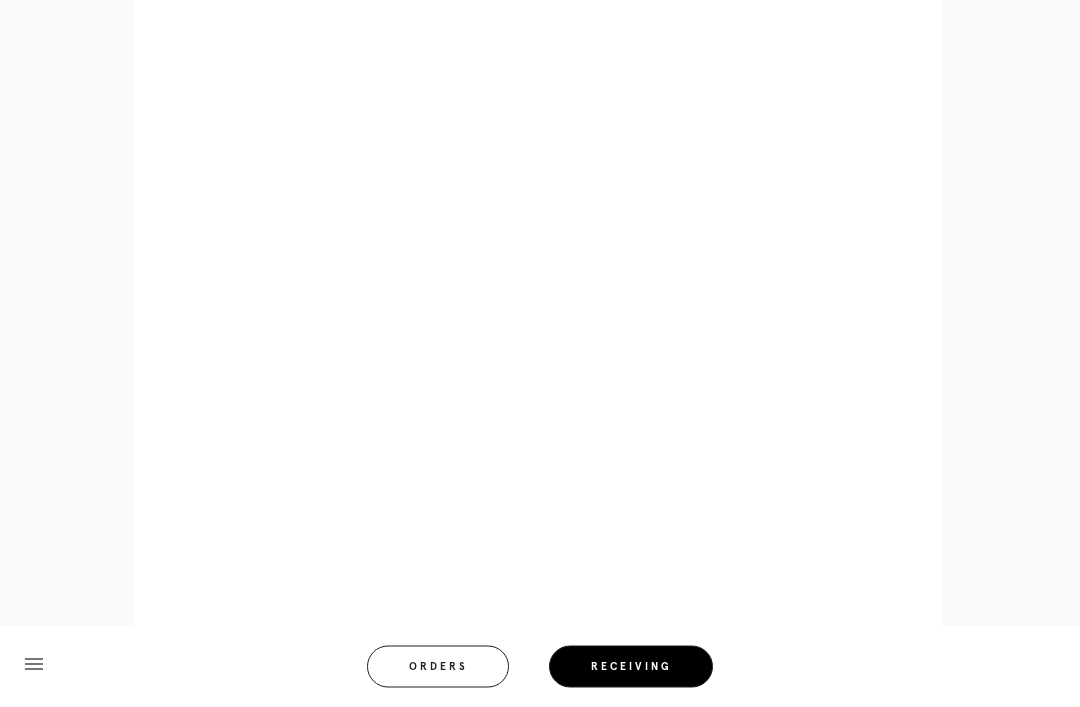 scroll, scrollTop: 858, scrollLeft: 0, axis: vertical 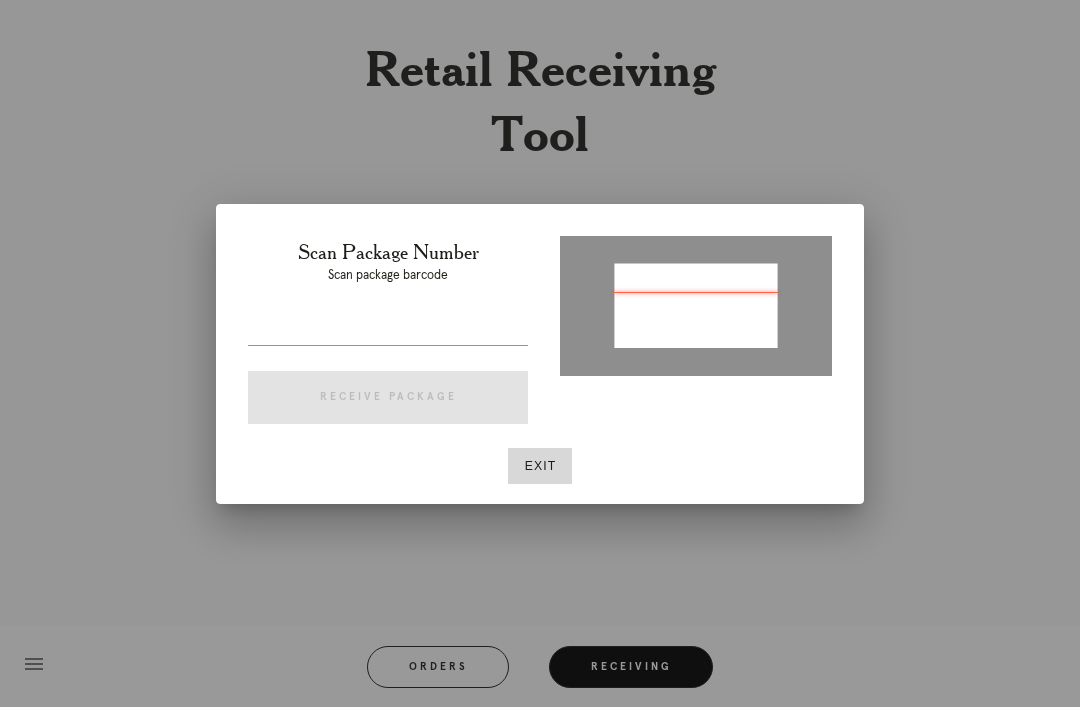 type on "P206084445700291" 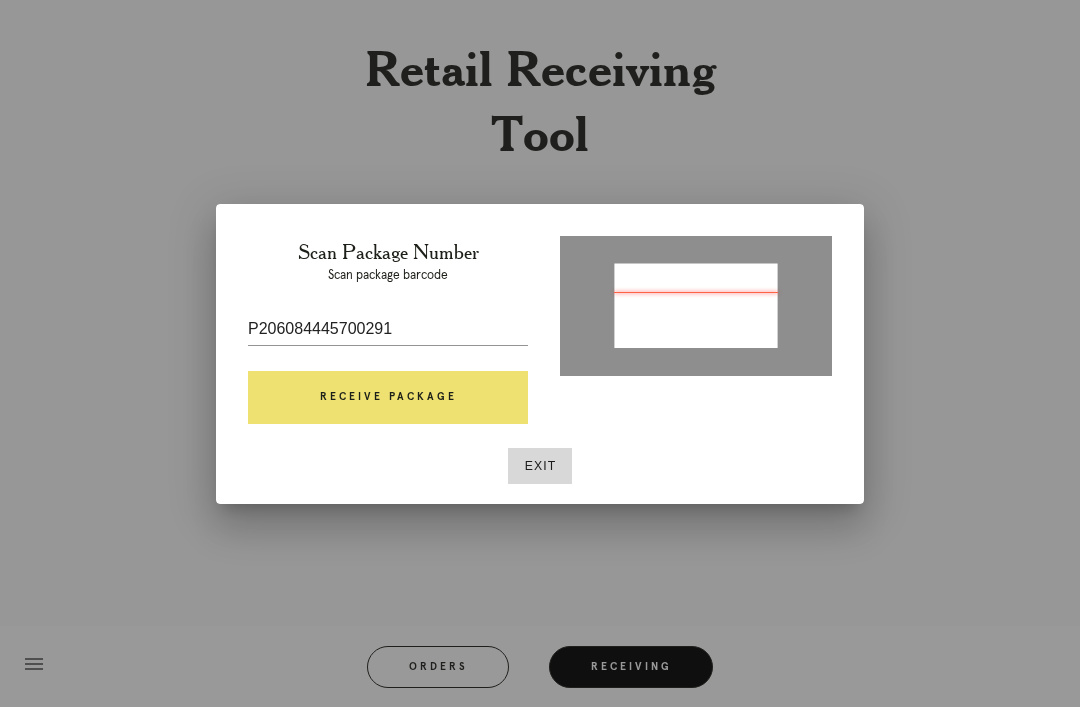 click on "Receive Package" at bounding box center [388, 398] 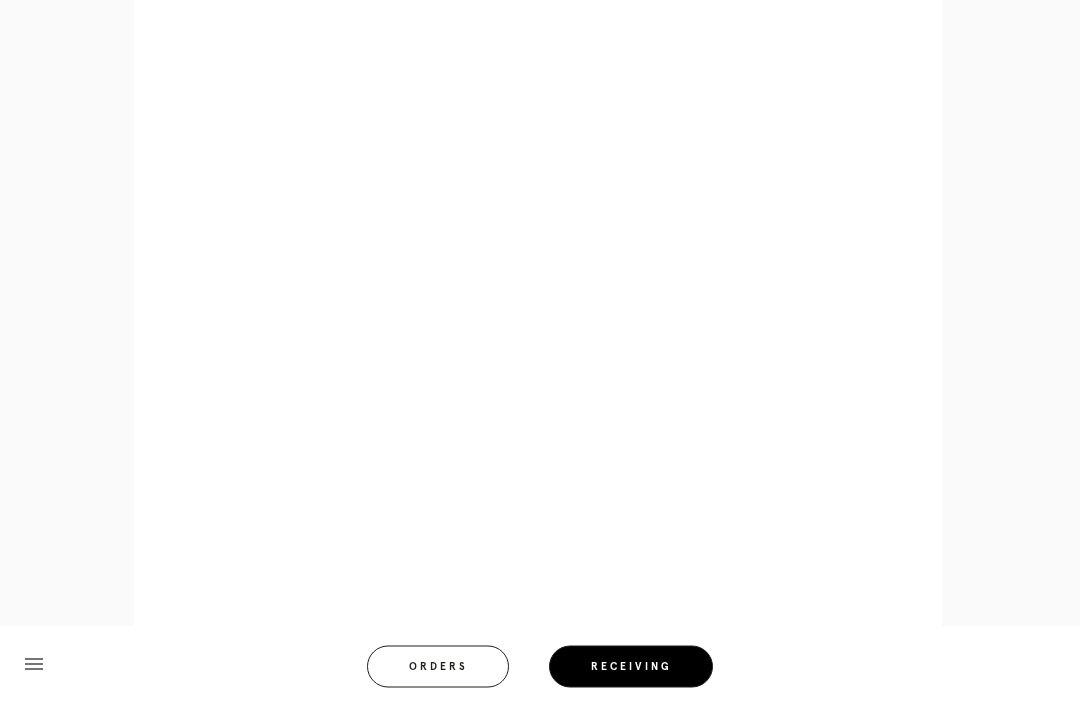 scroll, scrollTop: 998, scrollLeft: 0, axis: vertical 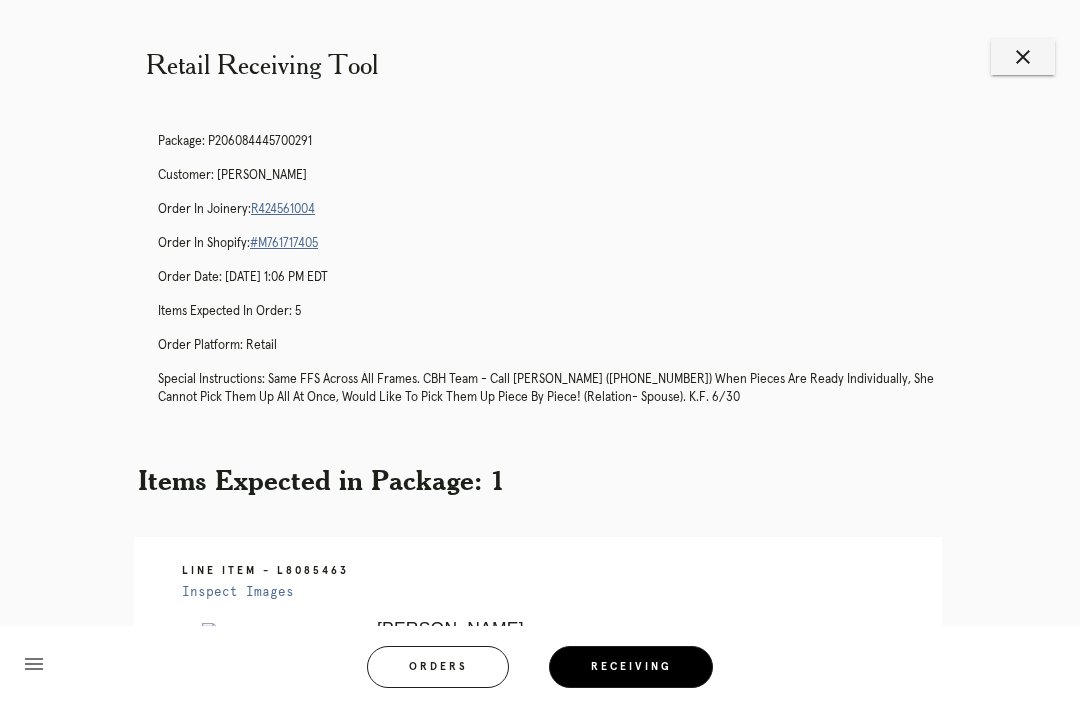 click on "R424561004" at bounding box center (283, 209) 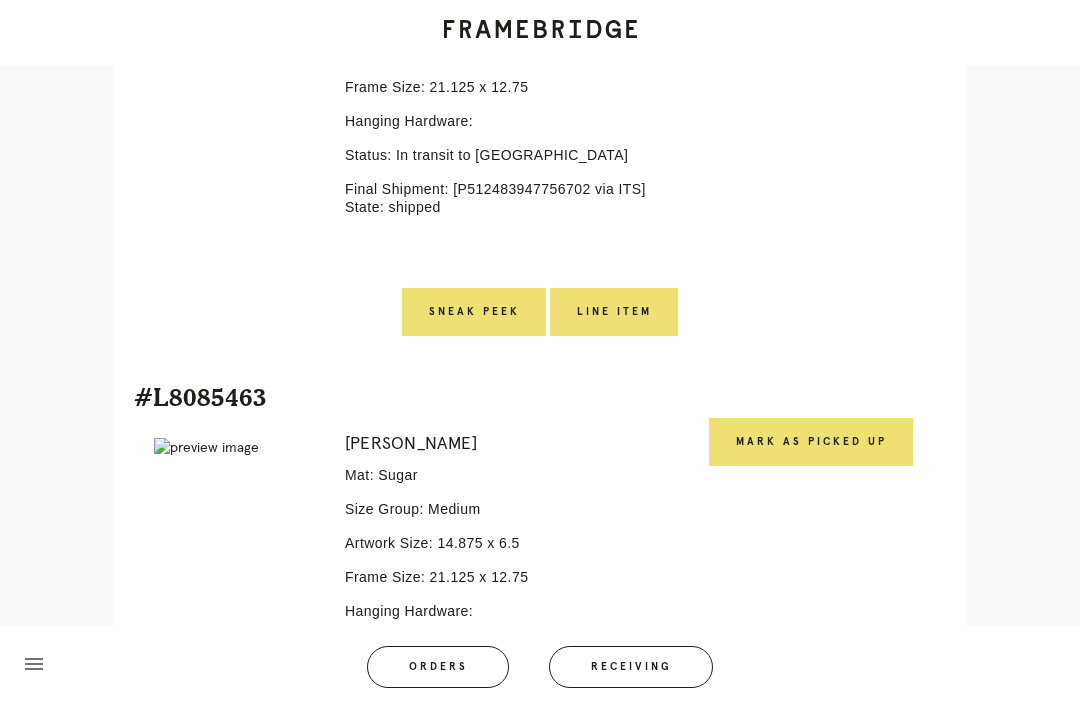 scroll, scrollTop: 2489, scrollLeft: 0, axis: vertical 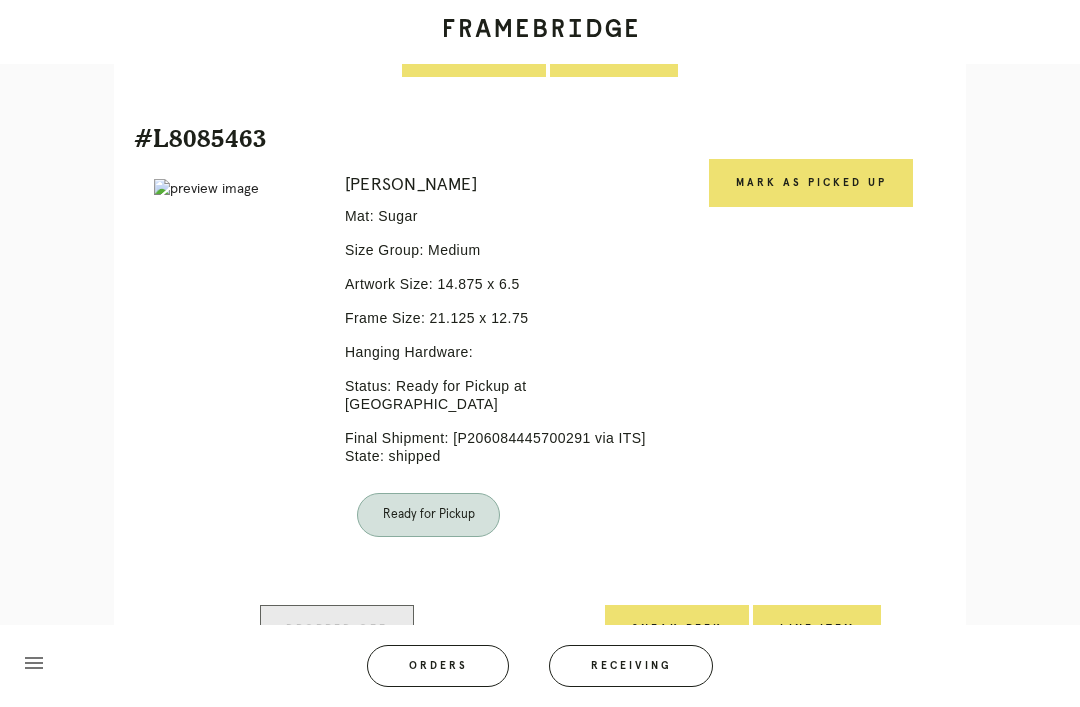 click on "Mark as Picked Up" at bounding box center (811, 184) 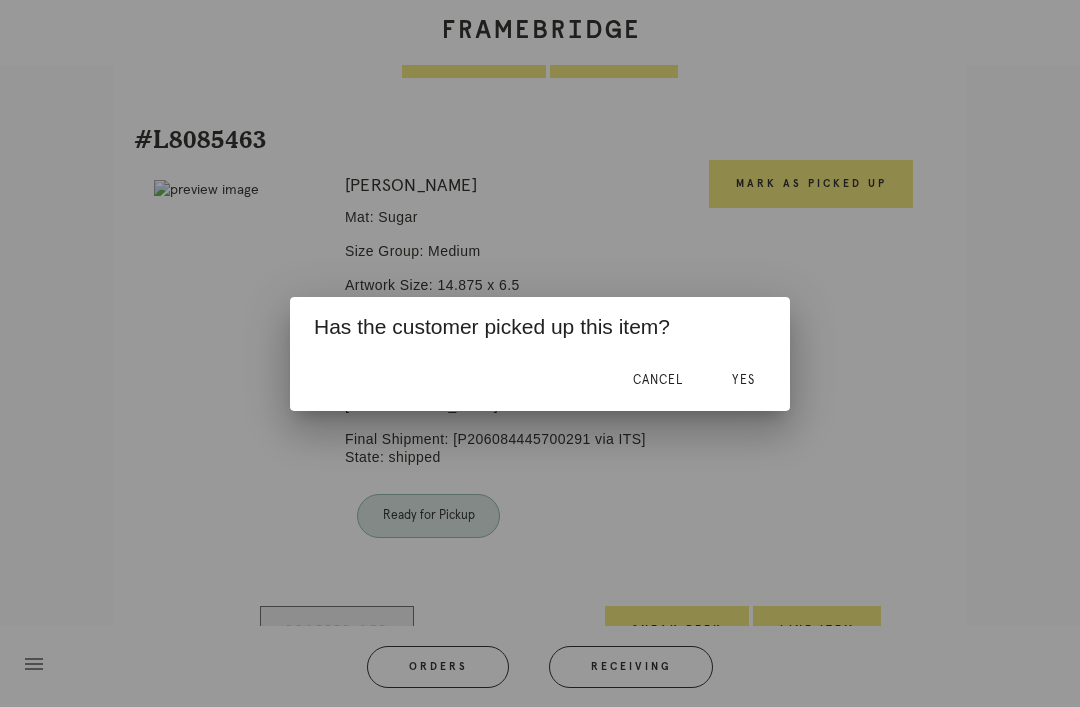 click on "Yes" at bounding box center (743, 381) 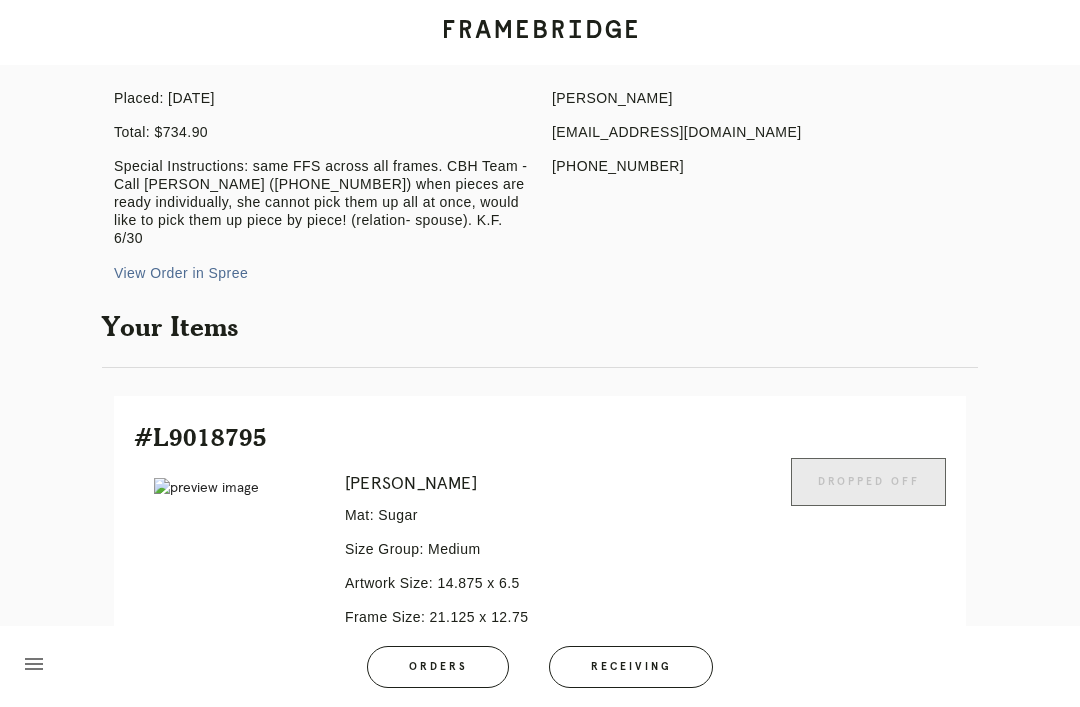 scroll, scrollTop: 0, scrollLeft: 0, axis: both 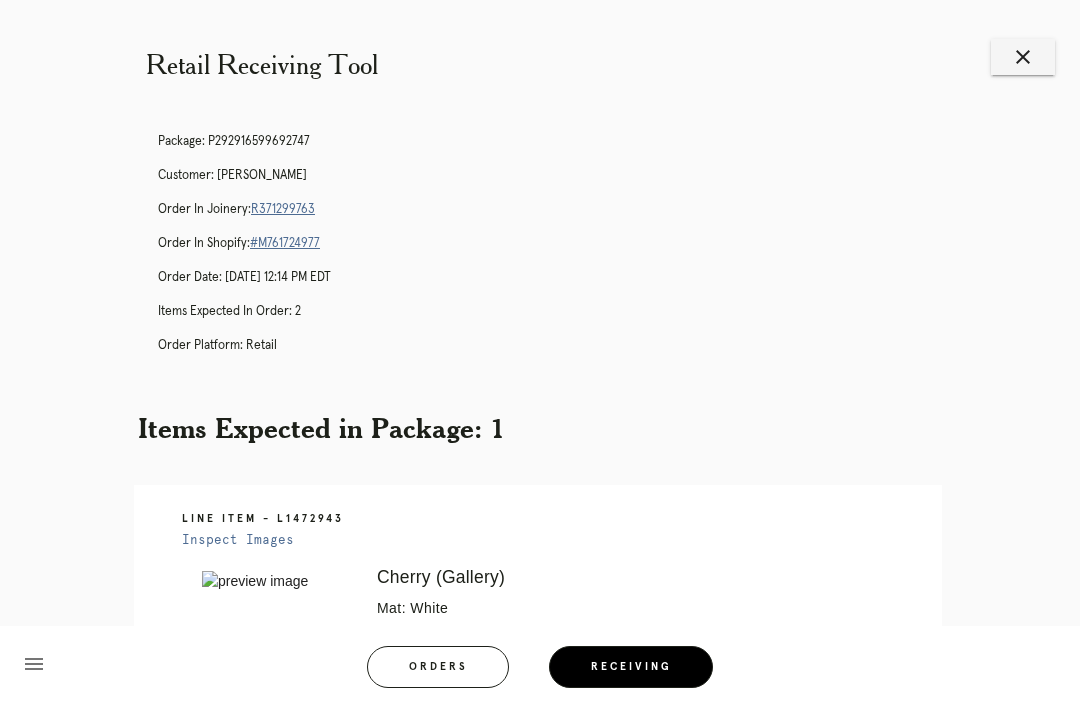click on "R371299763" at bounding box center [283, 209] 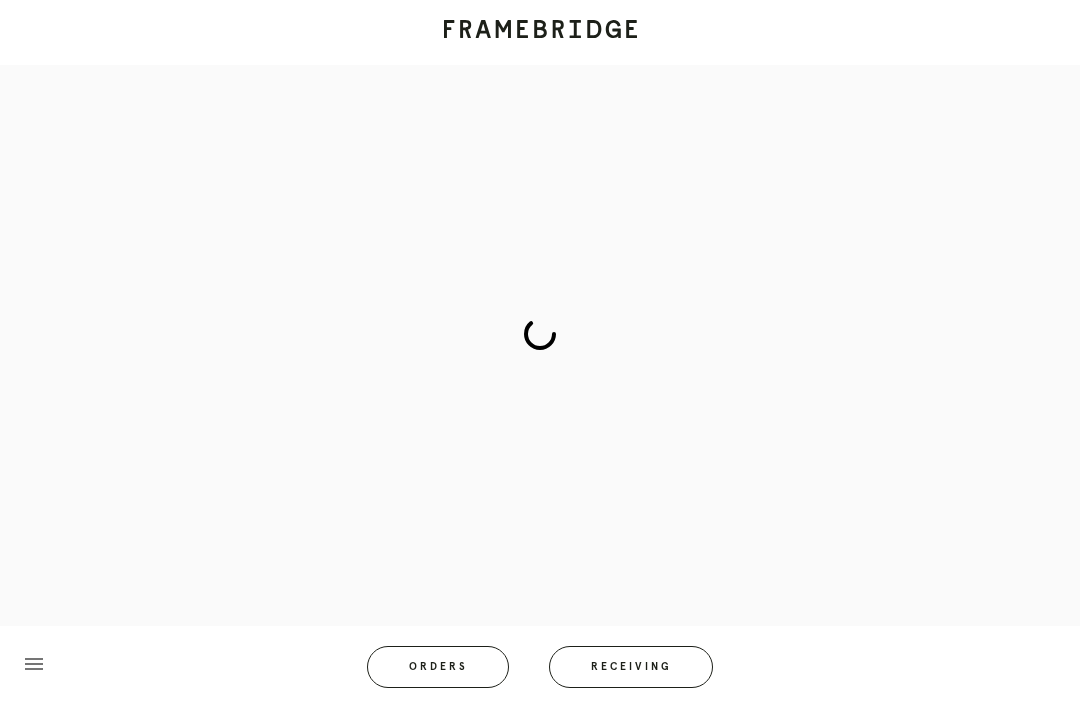 scroll, scrollTop: 0, scrollLeft: 0, axis: both 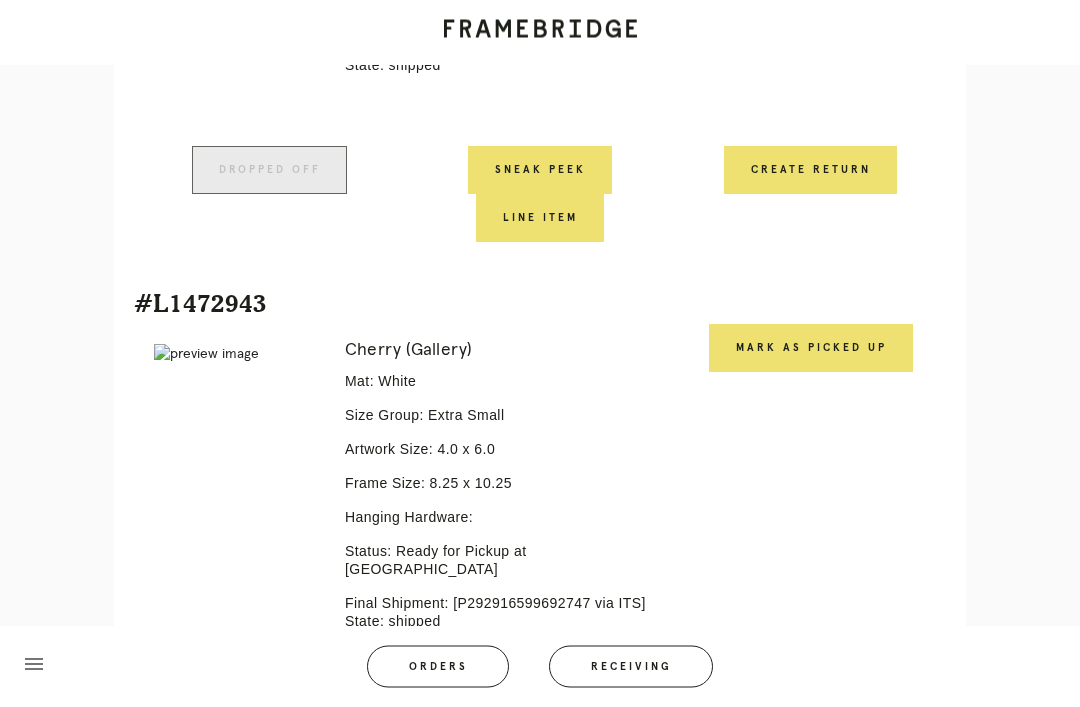 click on "Mark as Picked Up" at bounding box center [811, 349] 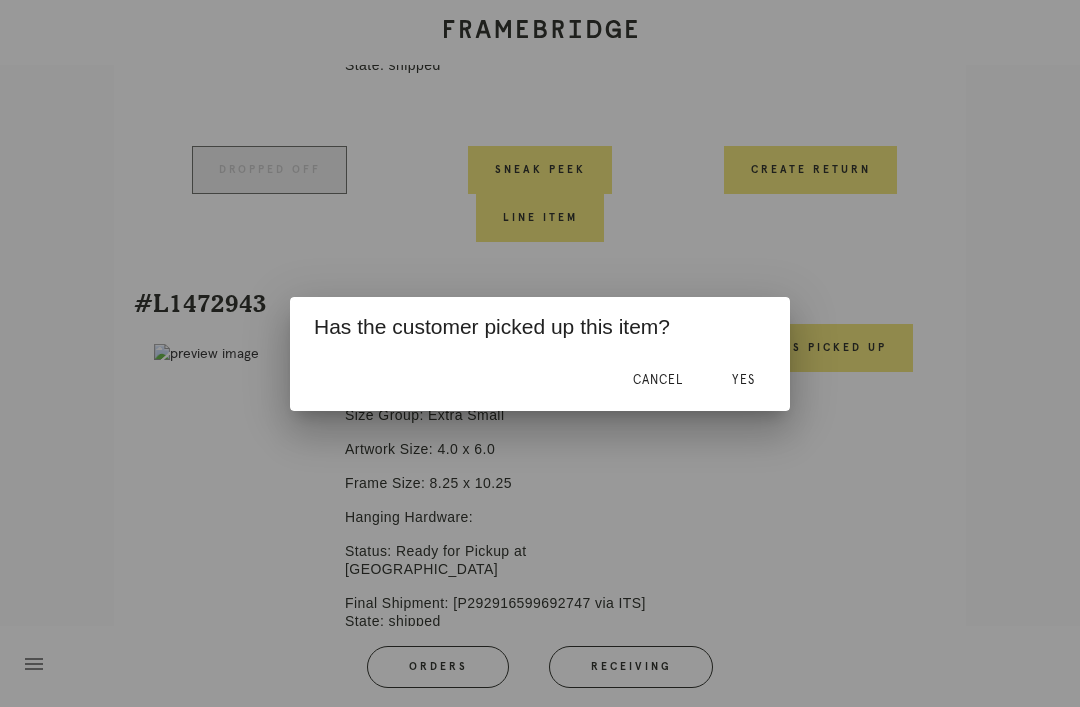 click on "Yes" at bounding box center [743, 380] 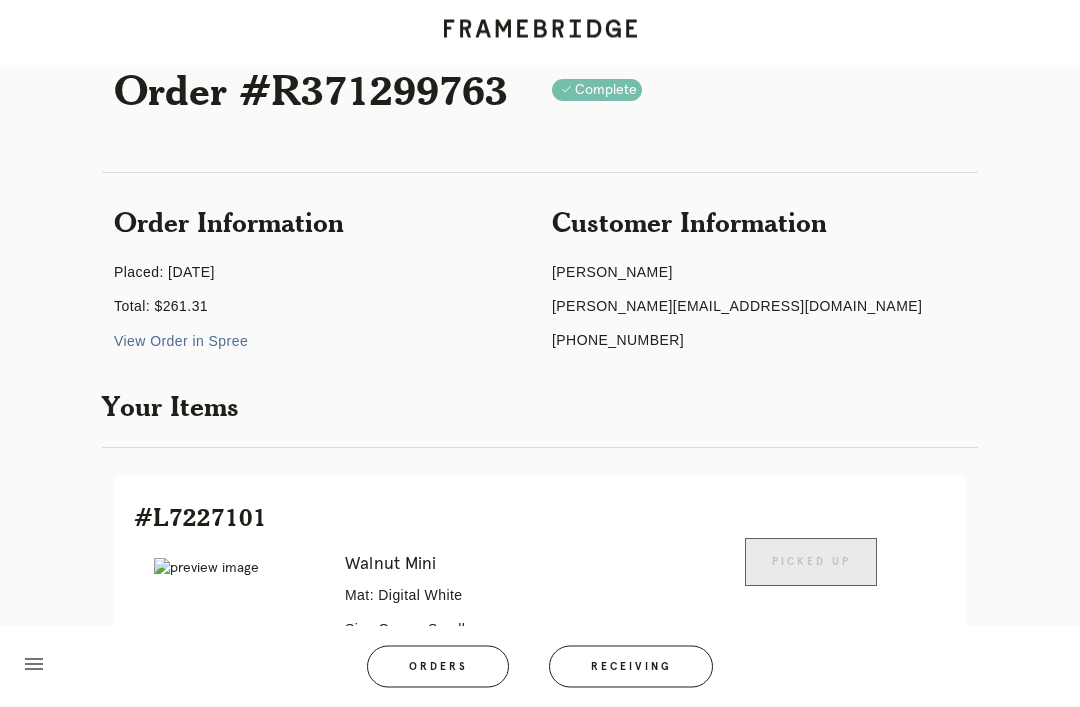 scroll, scrollTop: 0, scrollLeft: 0, axis: both 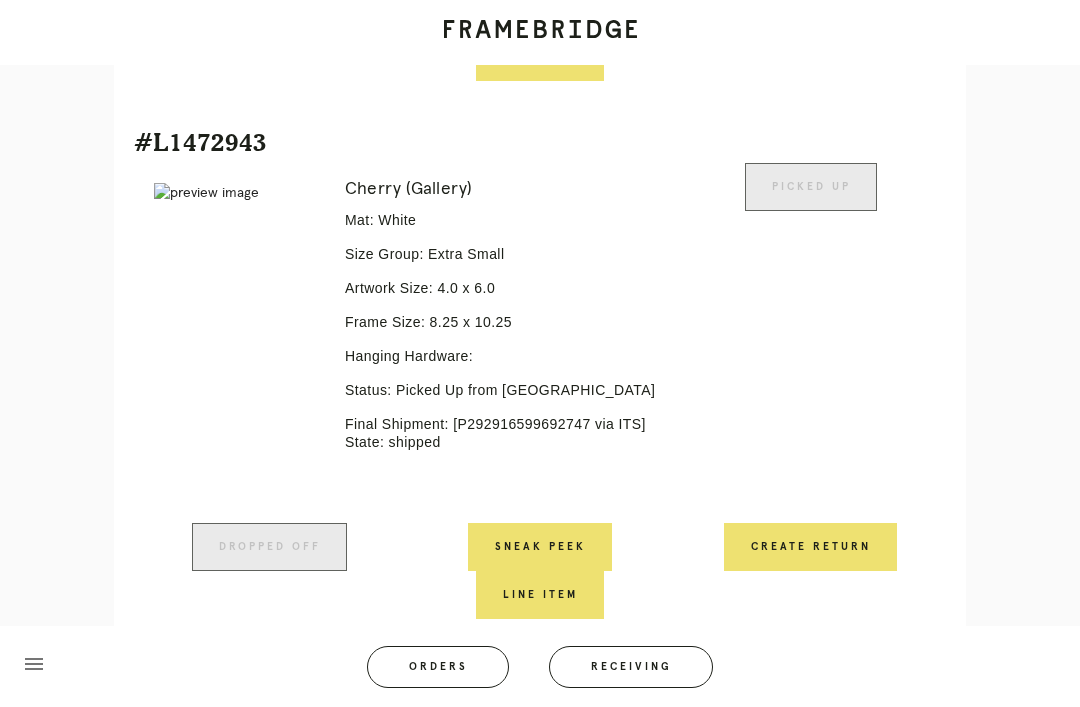 click on "Receiving" at bounding box center (631, 667) 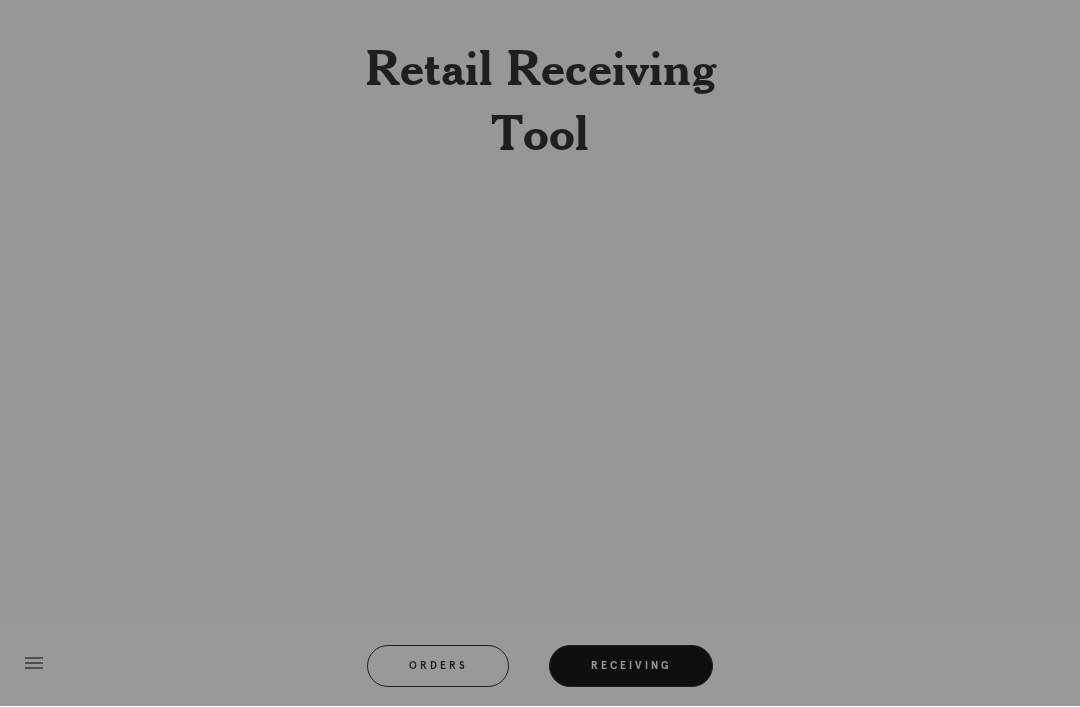 scroll, scrollTop: 64, scrollLeft: 0, axis: vertical 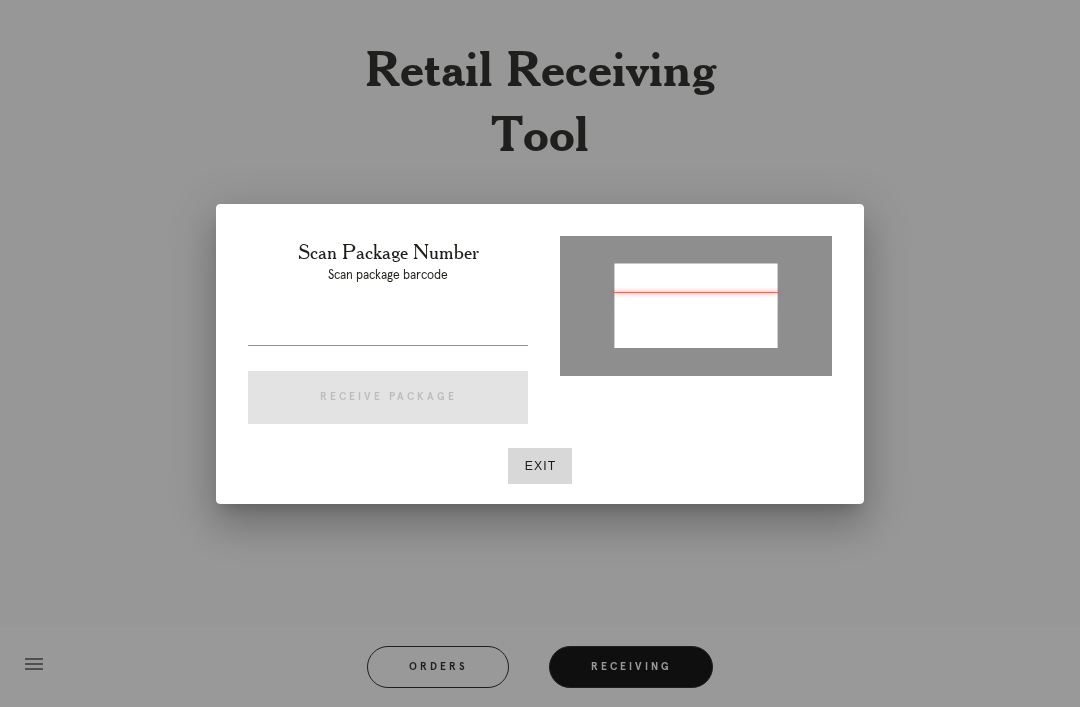 type on "P225262347978433" 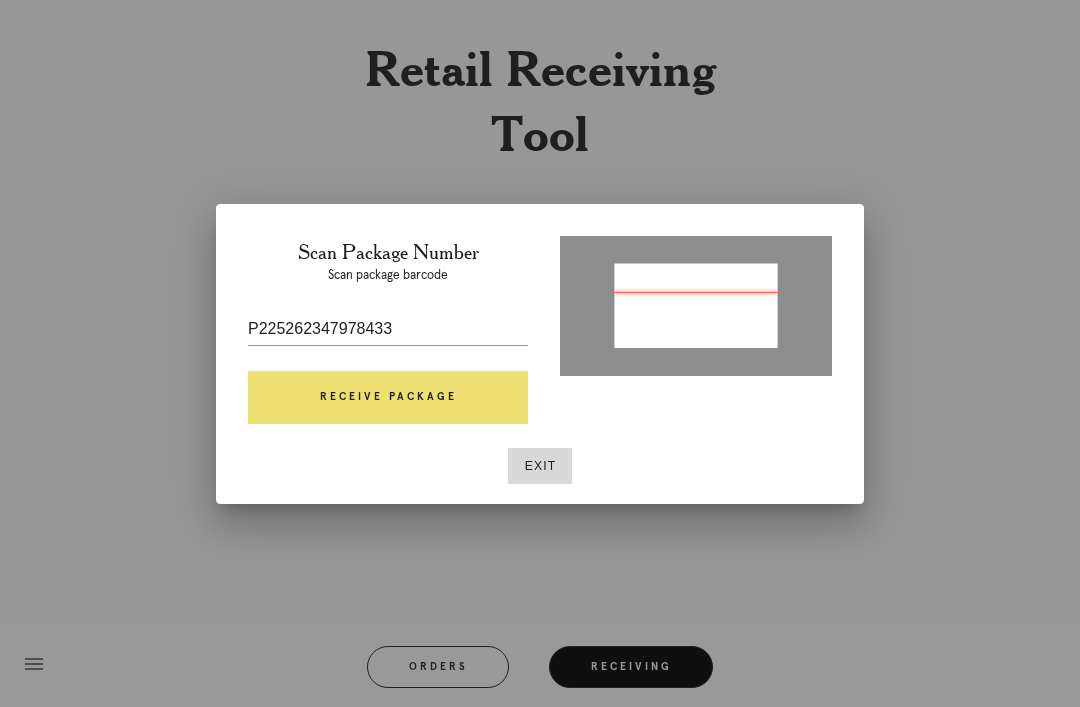 click on "Receive Package" at bounding box center (388, 398) 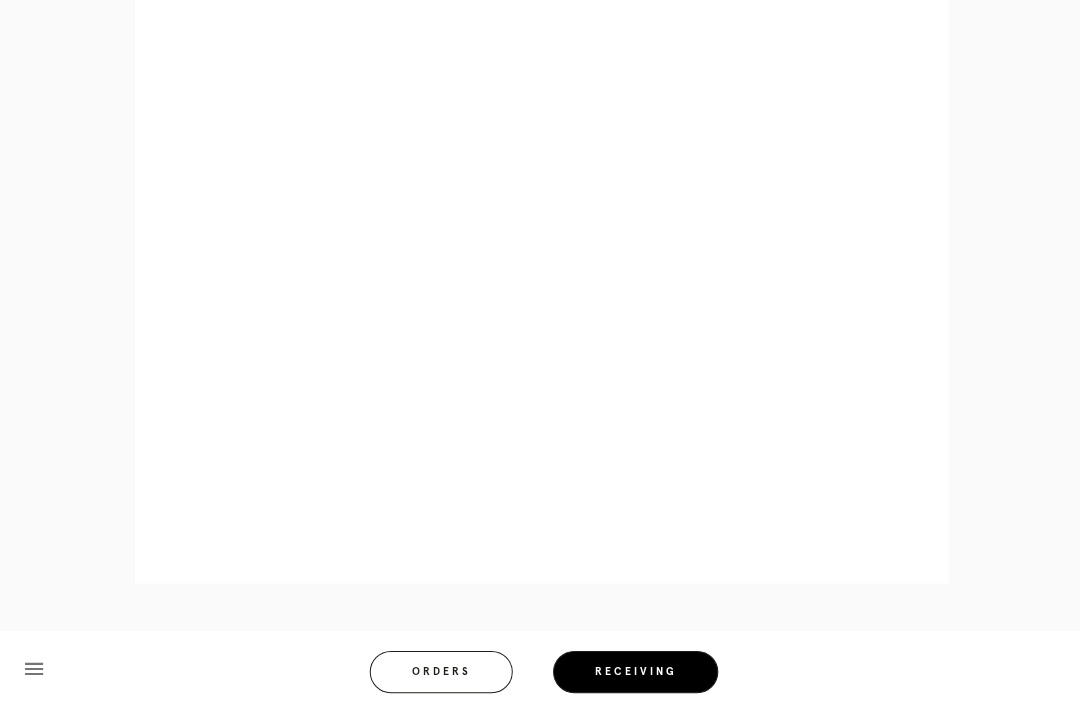 scroll, scrollTop: 2103, scrollLeft: 0, axis: vertical 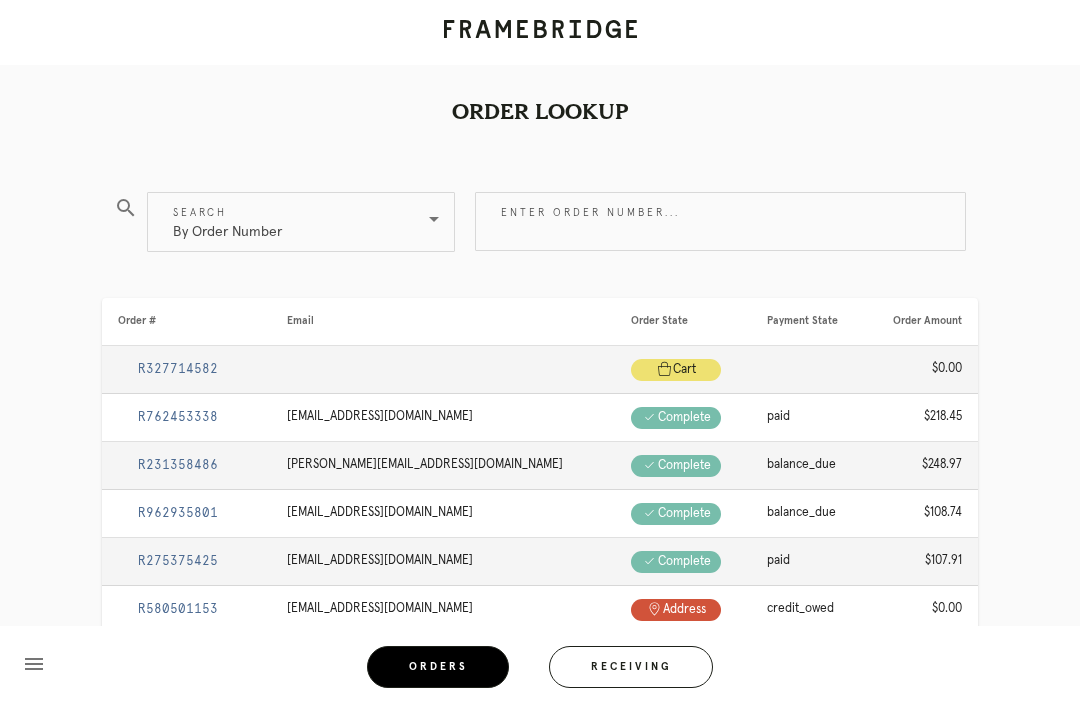 click on "Receiving" at bounding box center [631, 667] 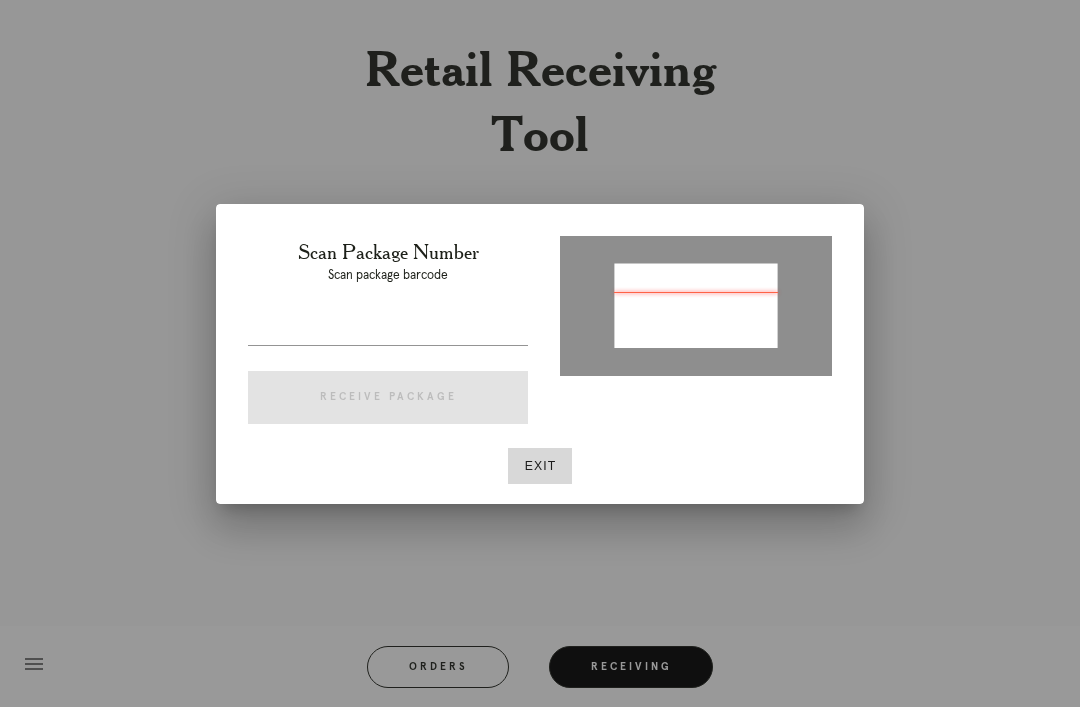 type on "P363357995946441" 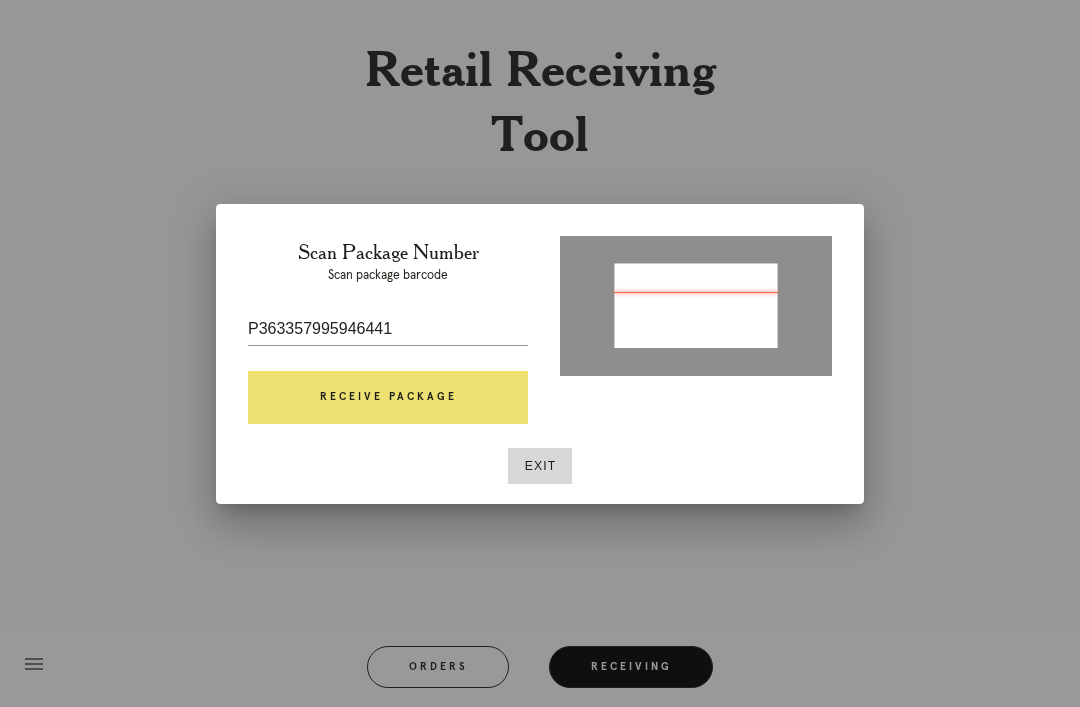 click on "Receive Package" at bounding box center [388, 398] 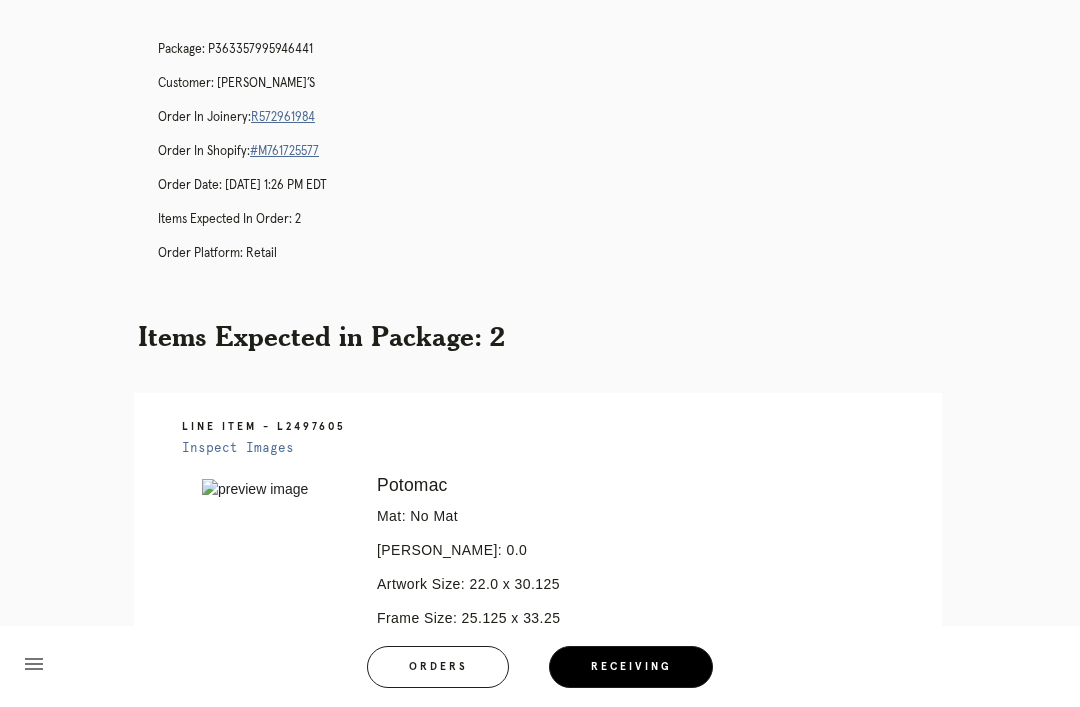 scroll, scrollTop: 67, scrollLeft: 0, axis: vertical 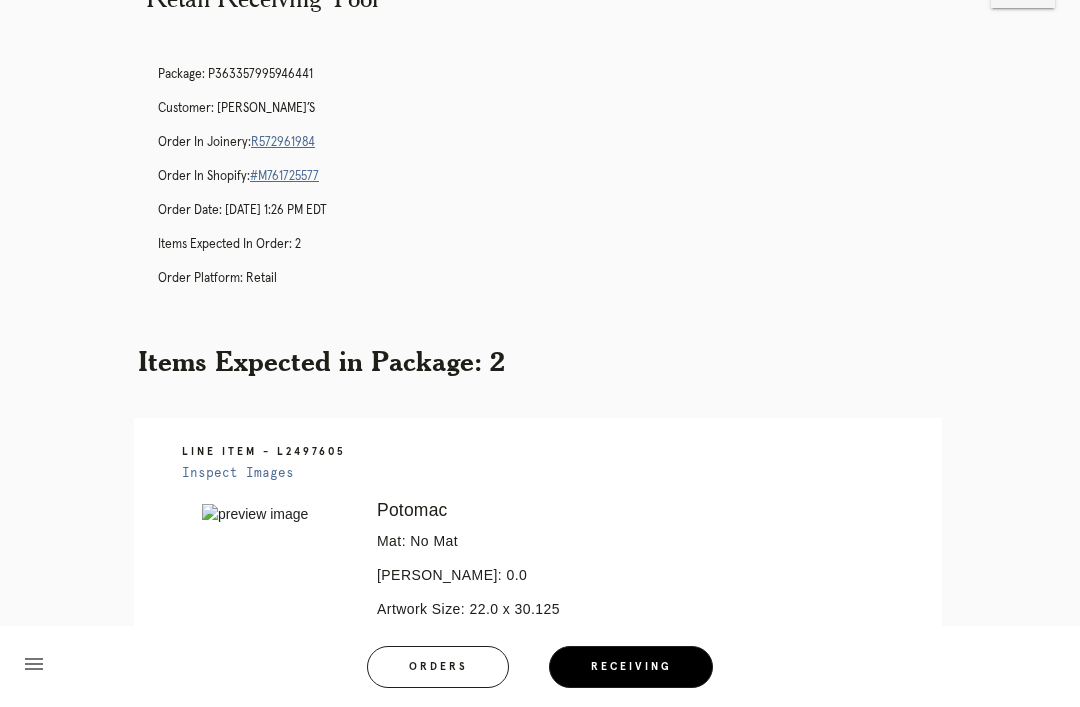 click on "R572961984" at bounding box center (283, 142) 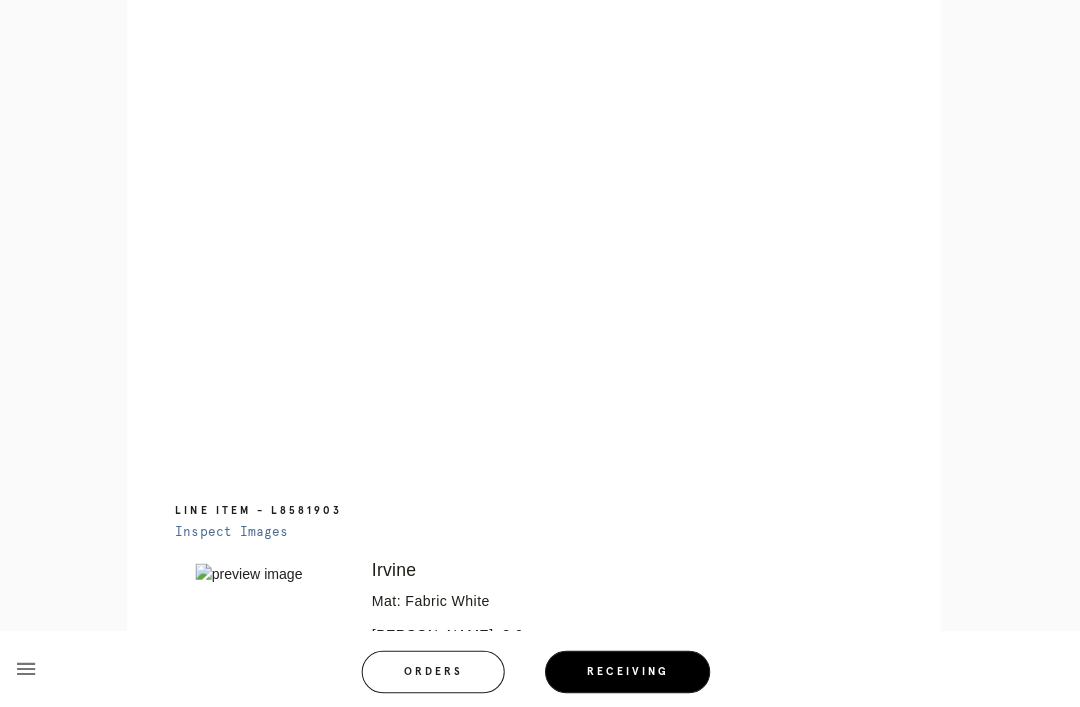 scroll, scrollTop: 1327, scrollLeft: 0, axis: vertical 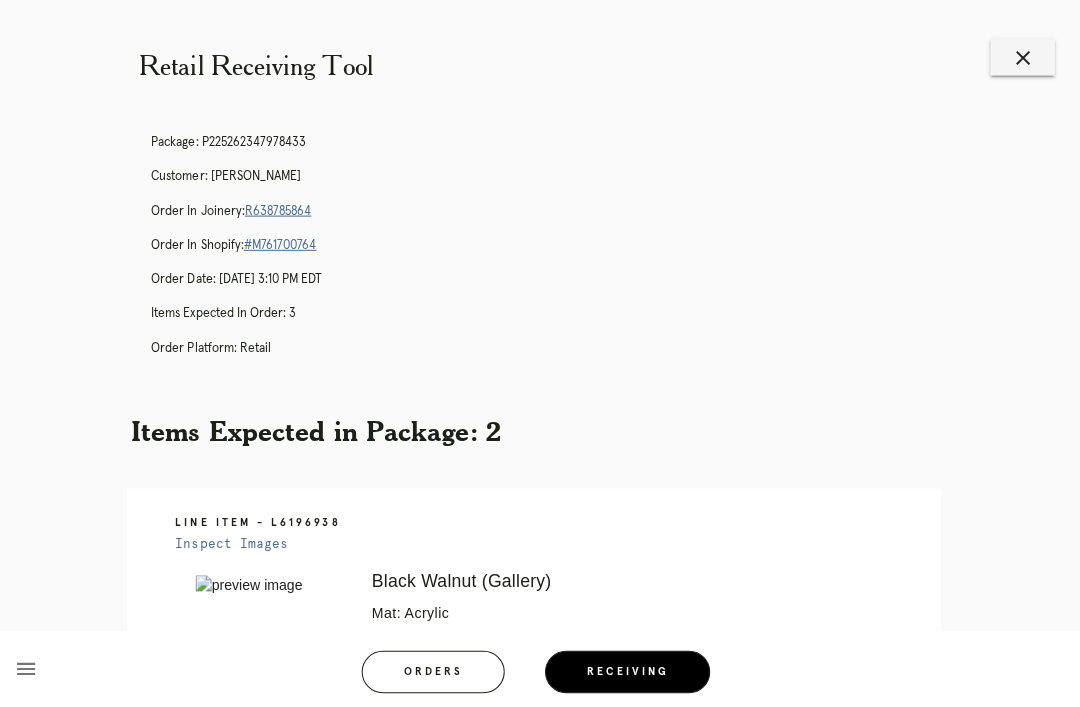 click on "R638785864" at bounding box center (284, 209) 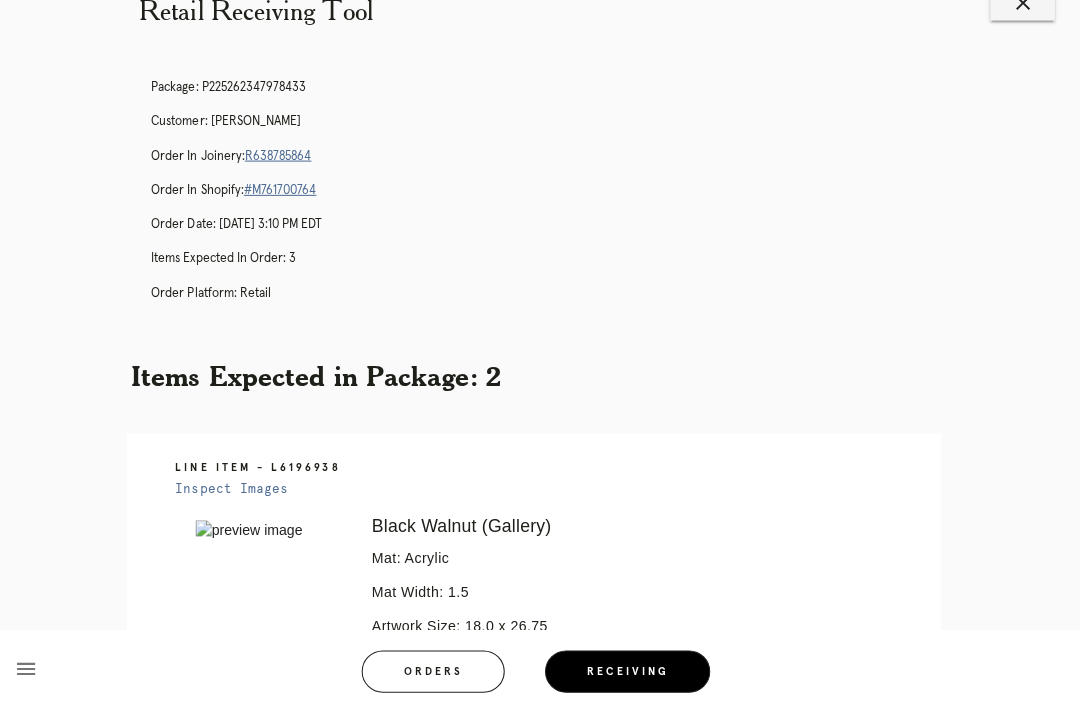 scroll, scrollTop: 0, scrollLeft: 0, axis: both 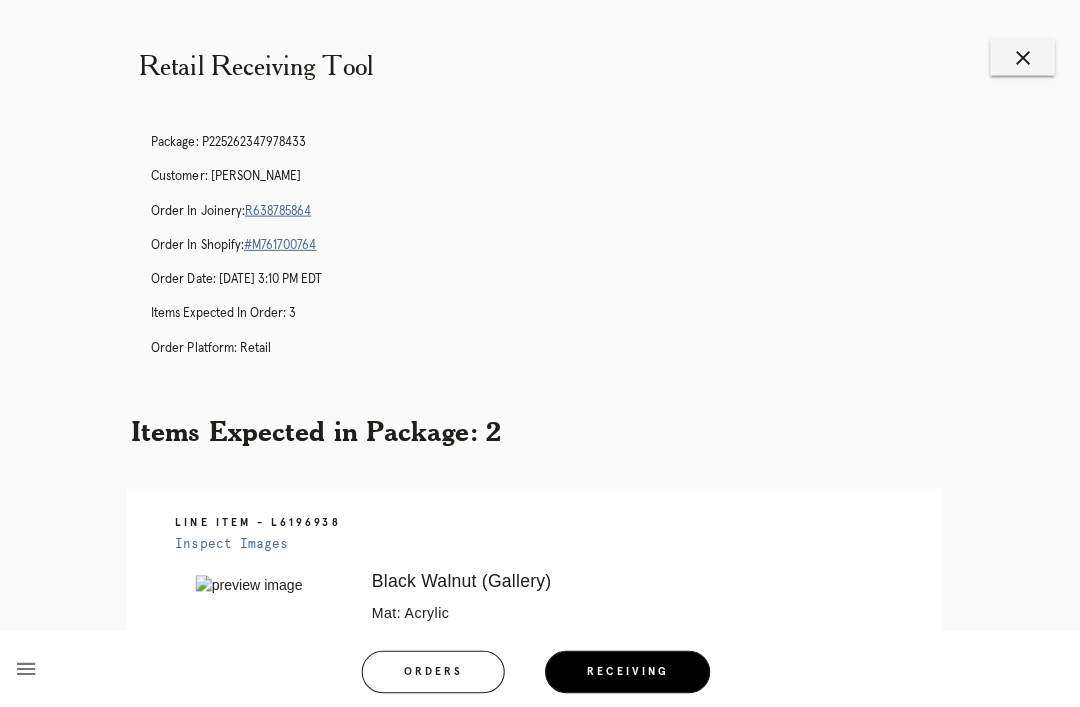 click on "close" at bounding box center [1023, 57] 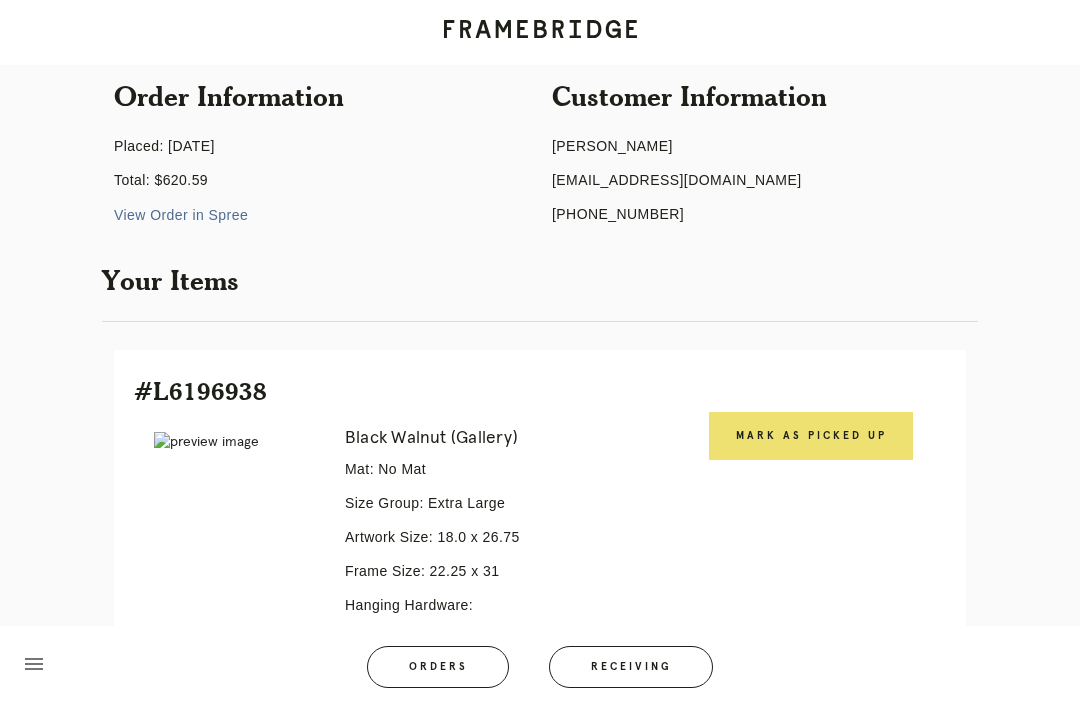 scroll, scrollTop: 0, scrollLeft: 0, axis: both 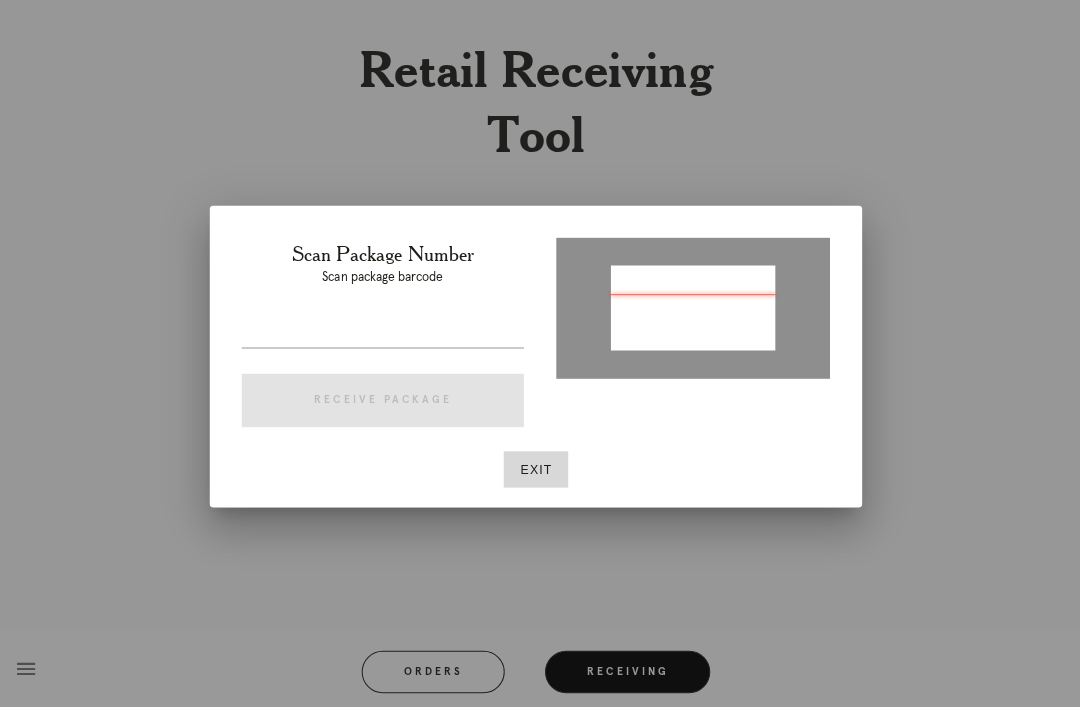 type on "P363357995946441" 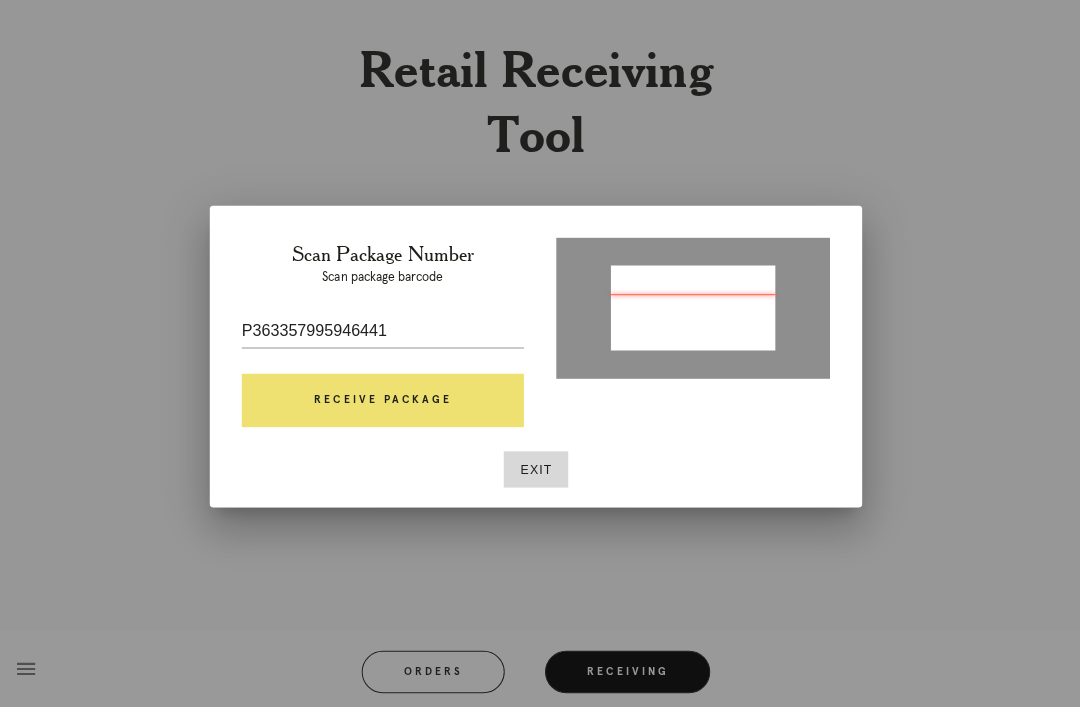 click on "Receive Package" at bounding box center (388, 398) 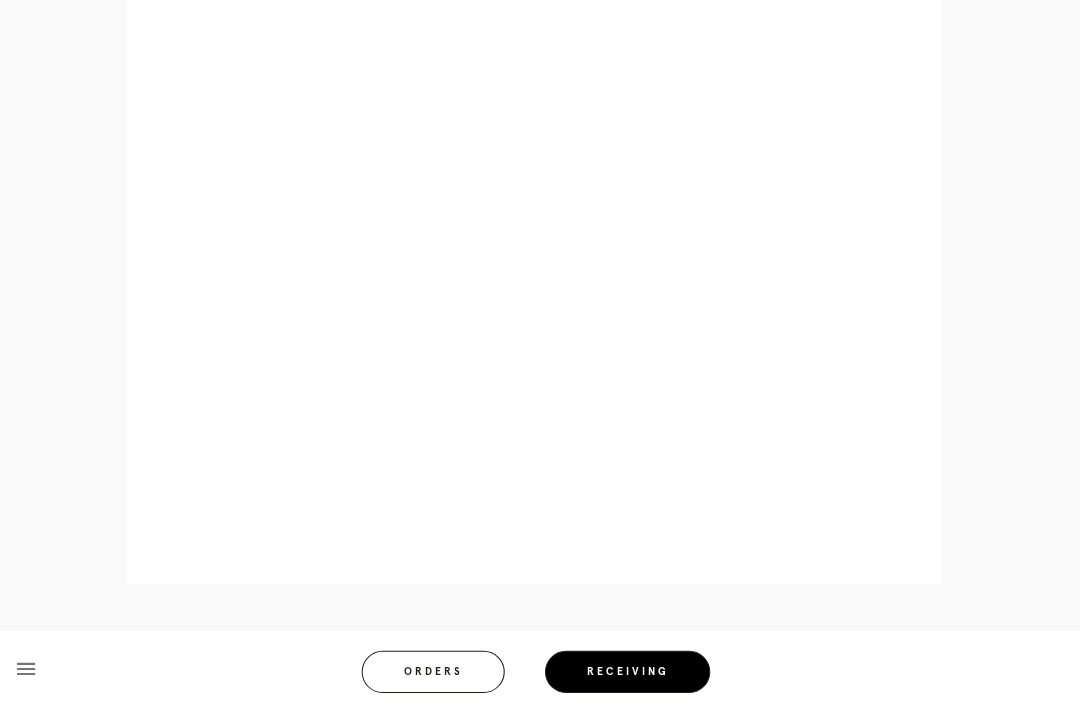 scroll, scrollTop: 1421, scrollLeft: 0, axis: vertical 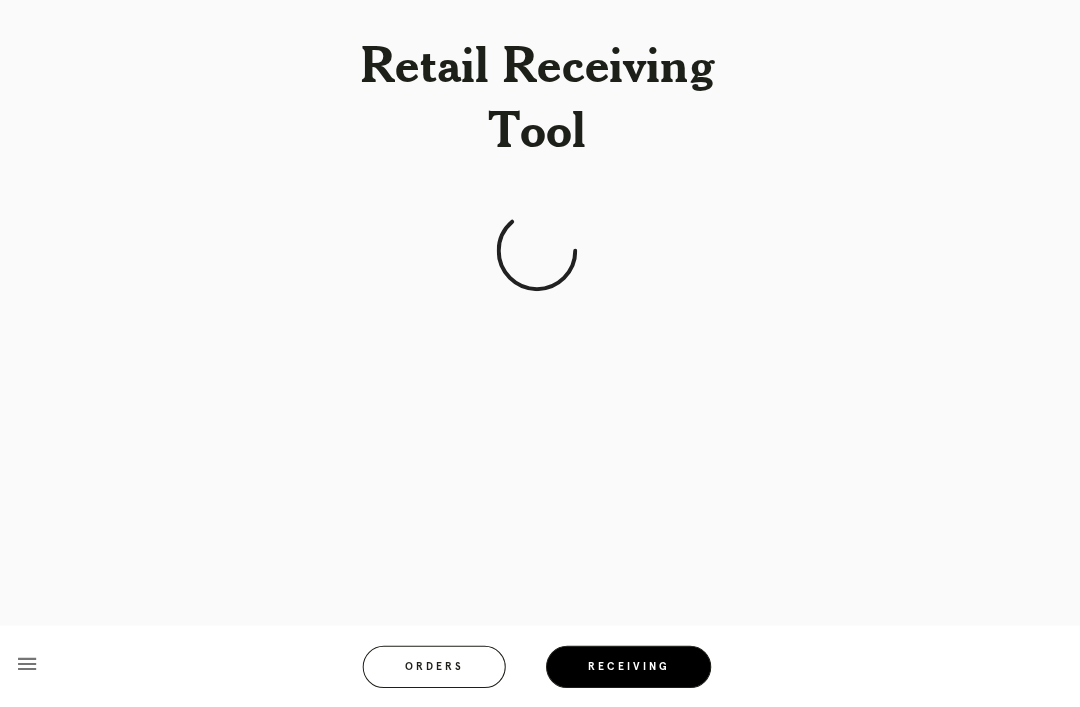 click on "Retail Receiving Tool
menu
Orders
Receiving
Logged in as:   [EMAIL_ADDRESS][PERSON_NAME][DOMAIN_NAME]   Cobble Hill
Logout" at bounding box center (540, 159) 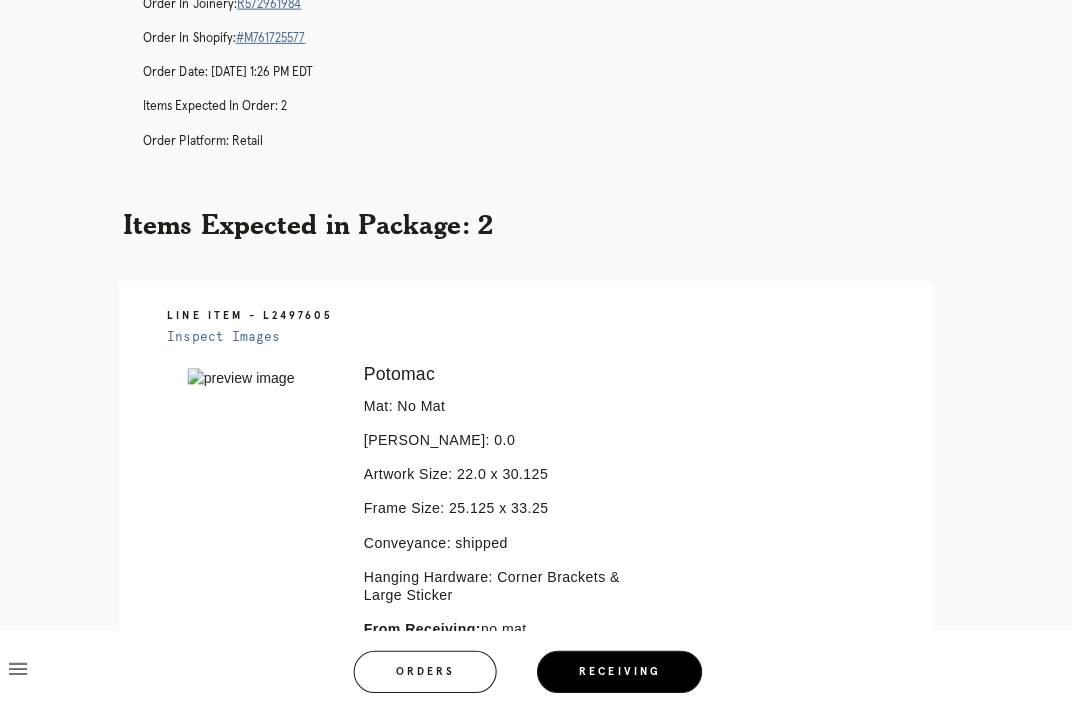 scroll, scrollTop: 0, scrollLeft: 0, axis: both 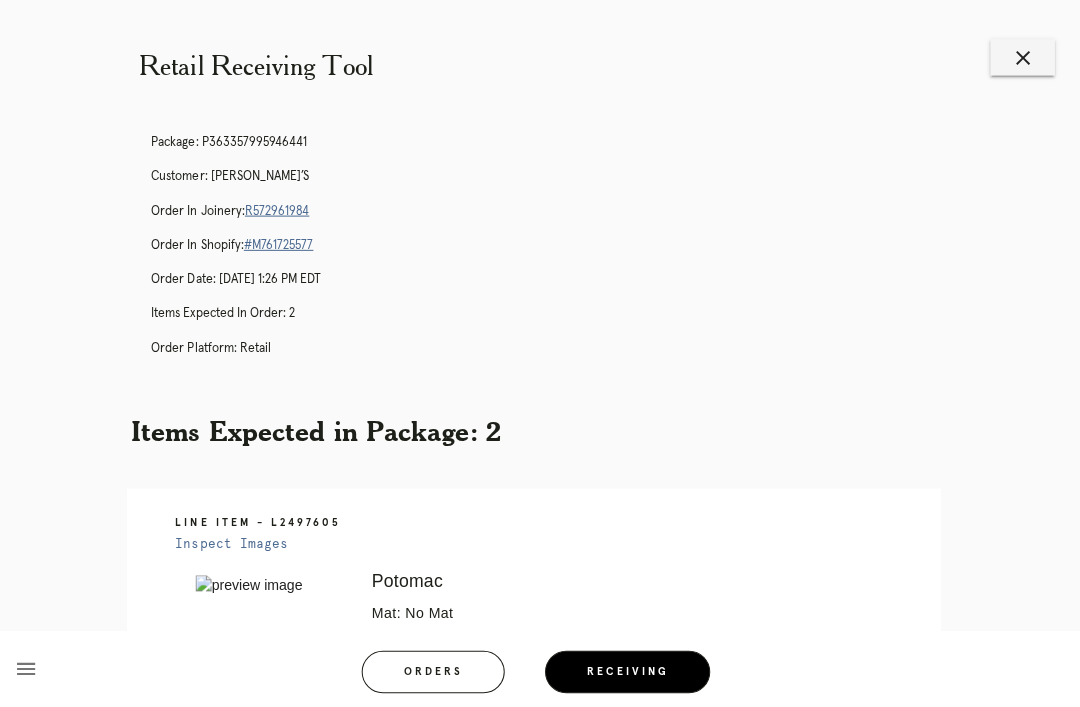 click on "close" at bounding box center [1023, 57] 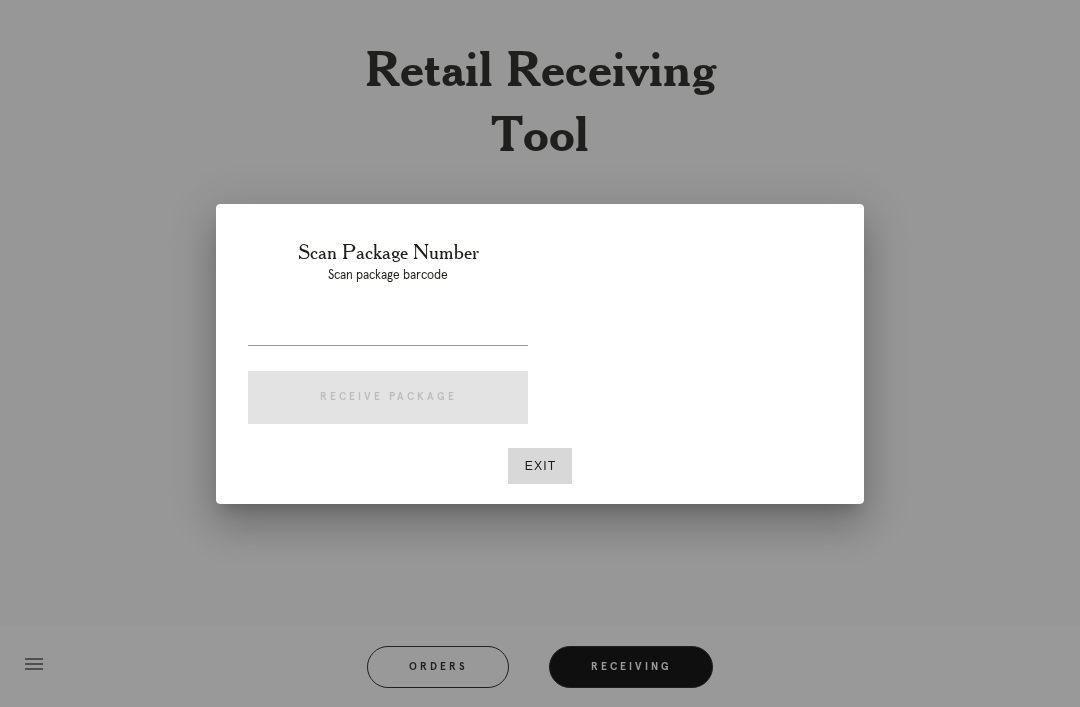 scroll, scrollTop: 0, scrollLeft: 8, axis: horizontal 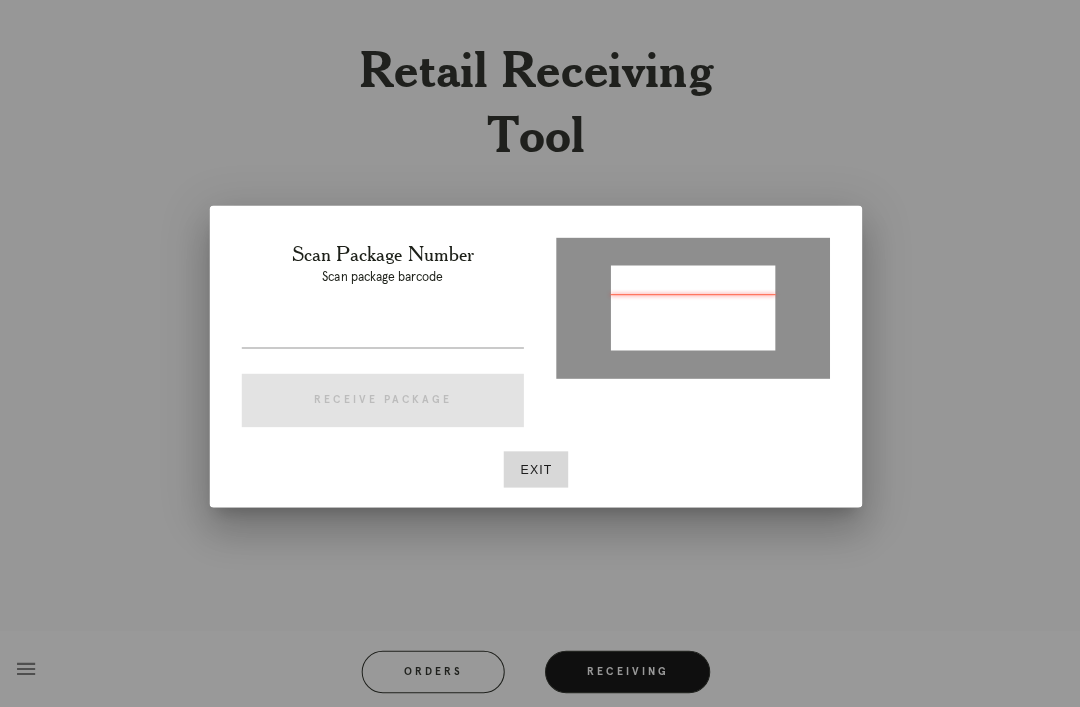 type on "P407692419280410" 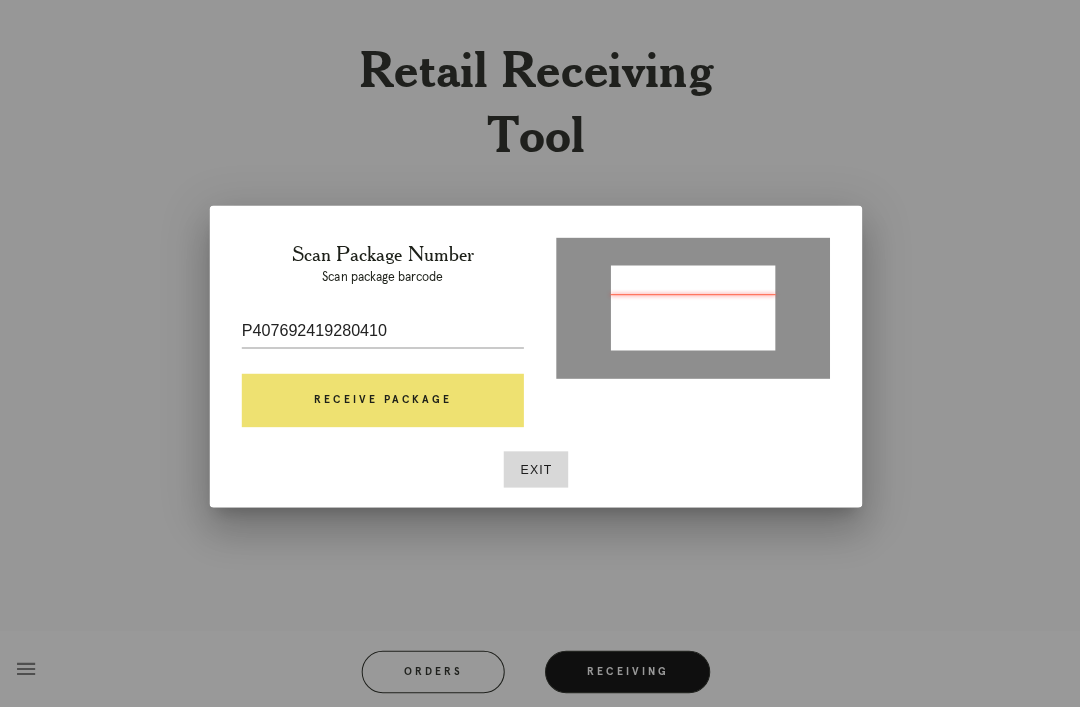 click on "Receive Package" at bounding box center [388, 398] 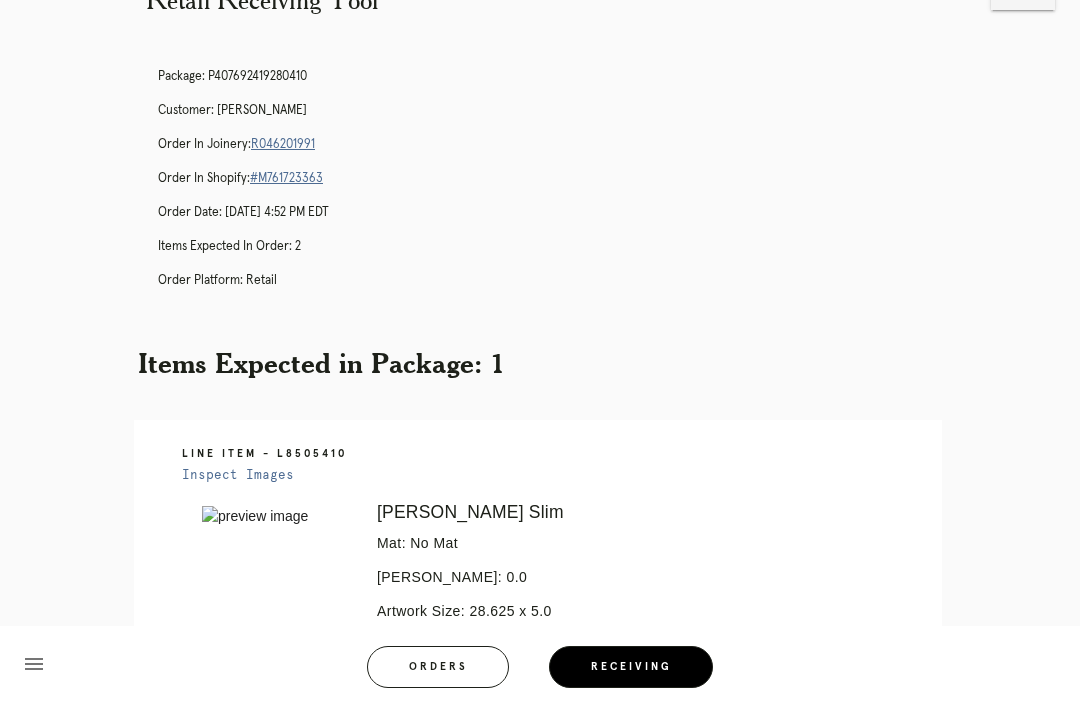scroll, scrollTop: 18, scrollLeft: 0, axis: vertical 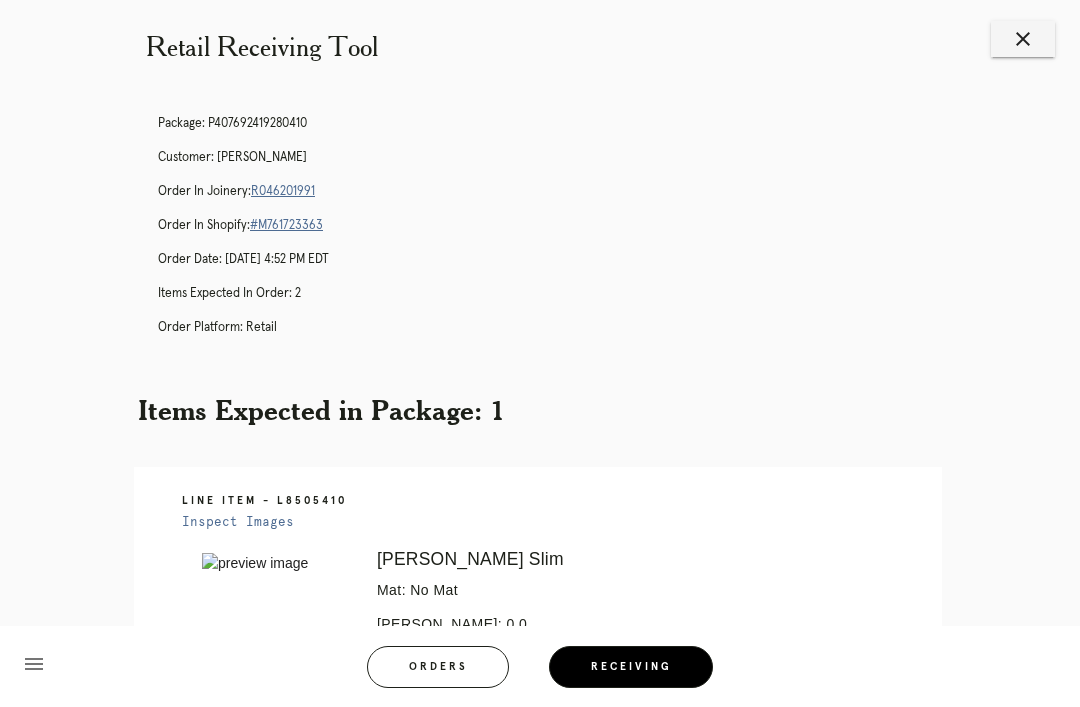 click on "R046201991" at bounding box center (283, 191) 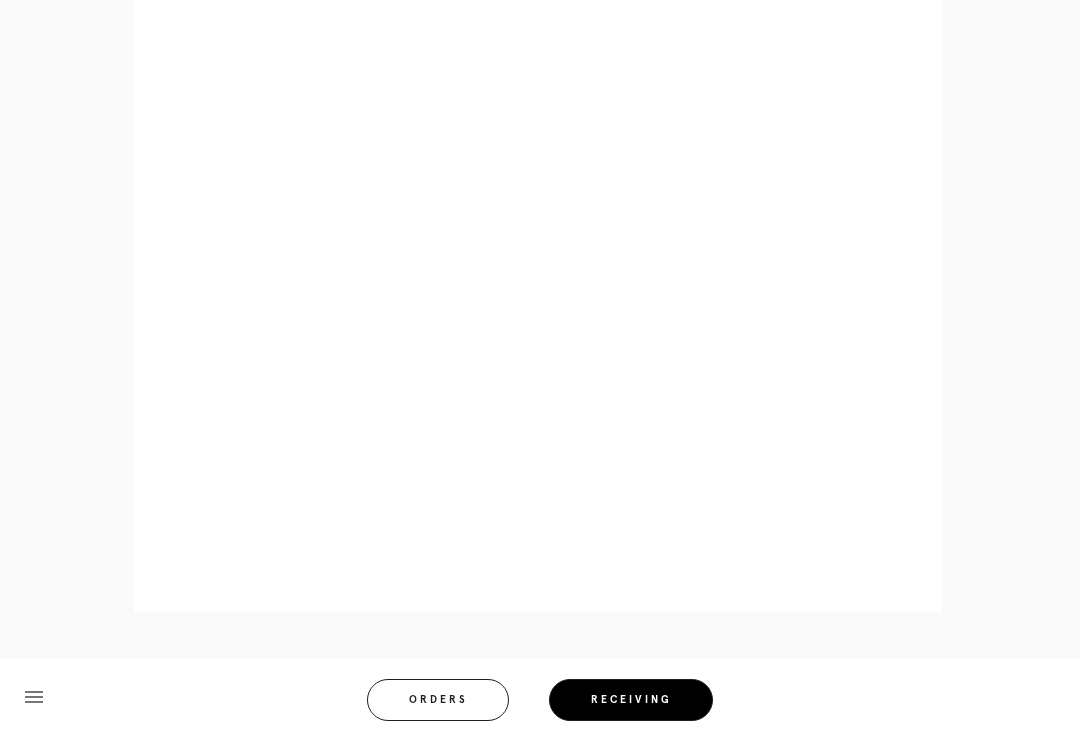 scroll, scrollTop: 858, scrollLeft: 0, axis: vertical 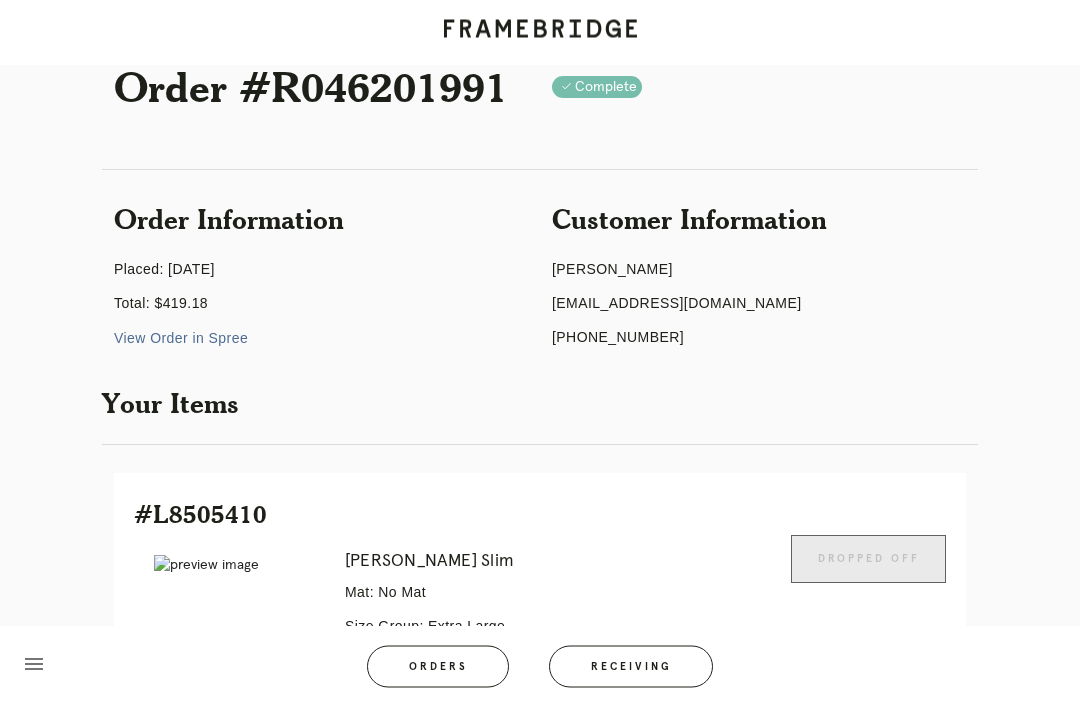 click on "View Order in Spree" at bounding box center [181, 339] 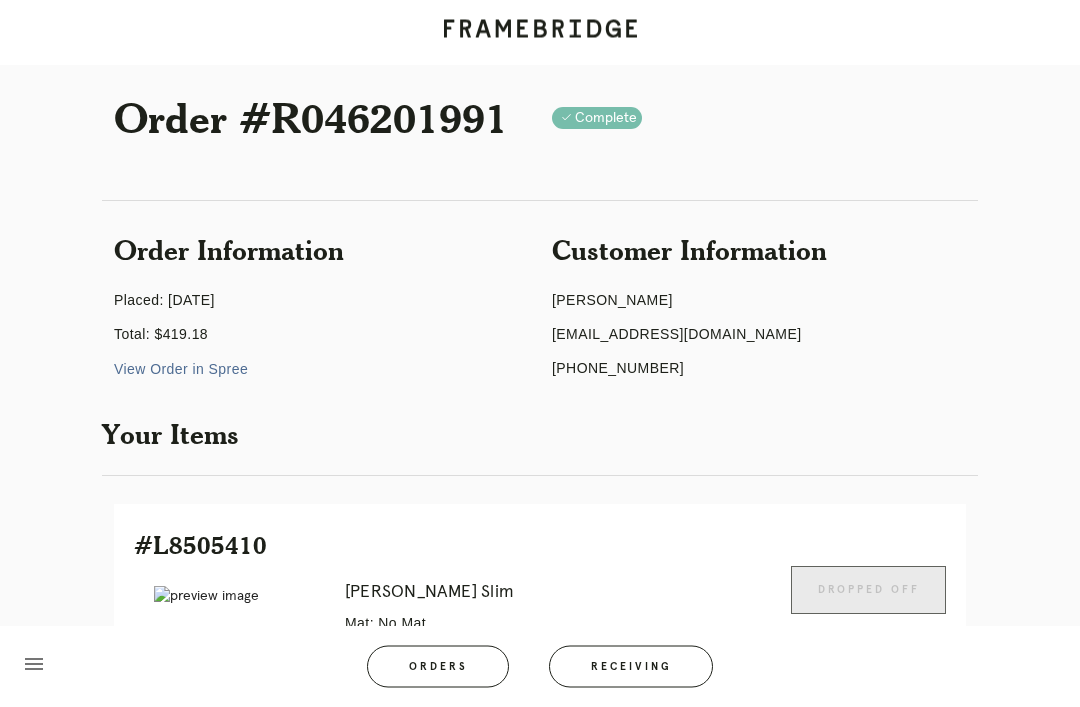 scroll, scrollTop: 0, scrollLeft: 0, axis: both 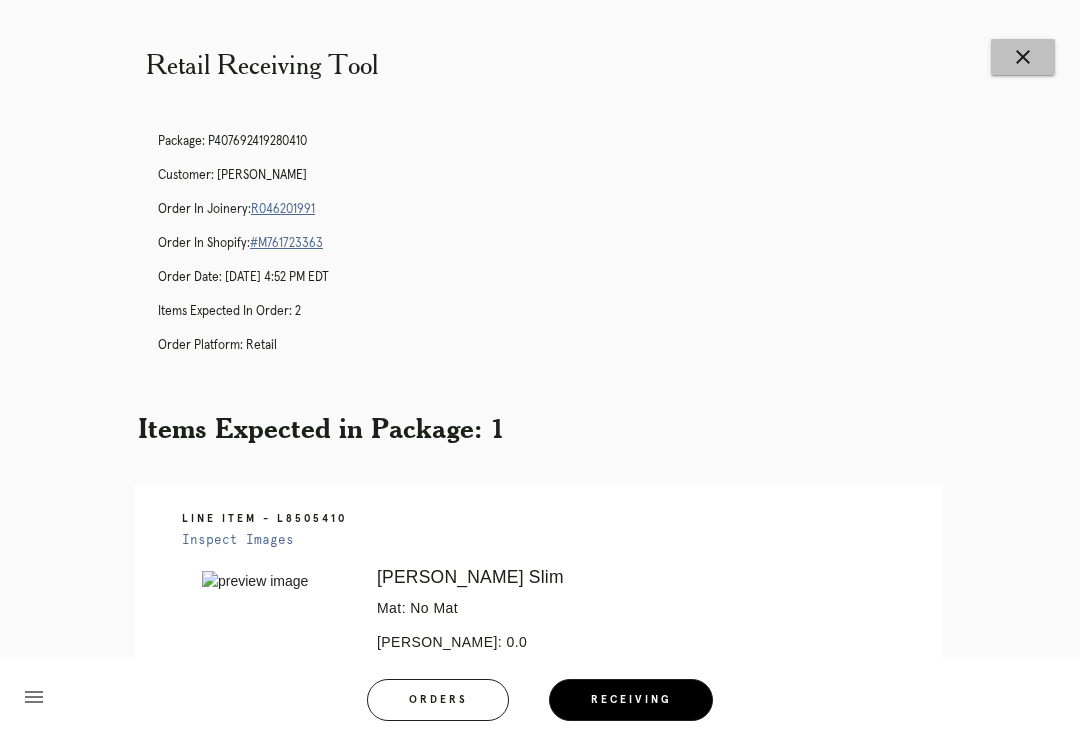 click on "close" at bounding box center [1023, 57] 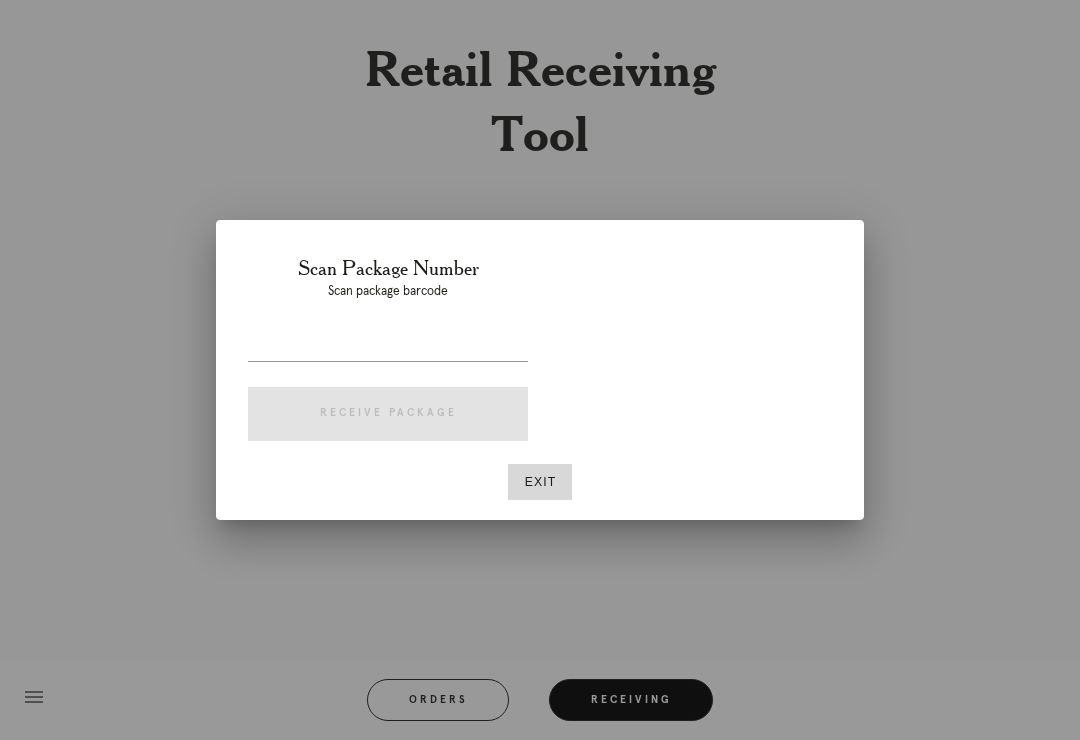 scroll, scrollTop: 0, scrollLeft: 0, axis: both 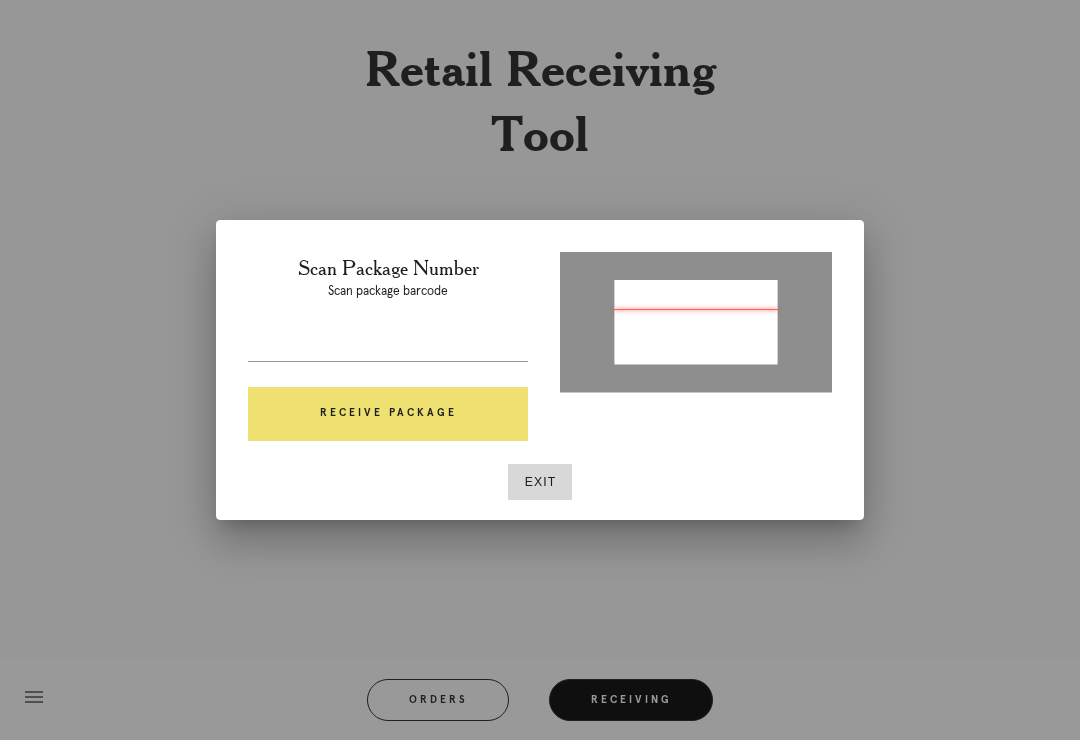 type on "P383720083975658" 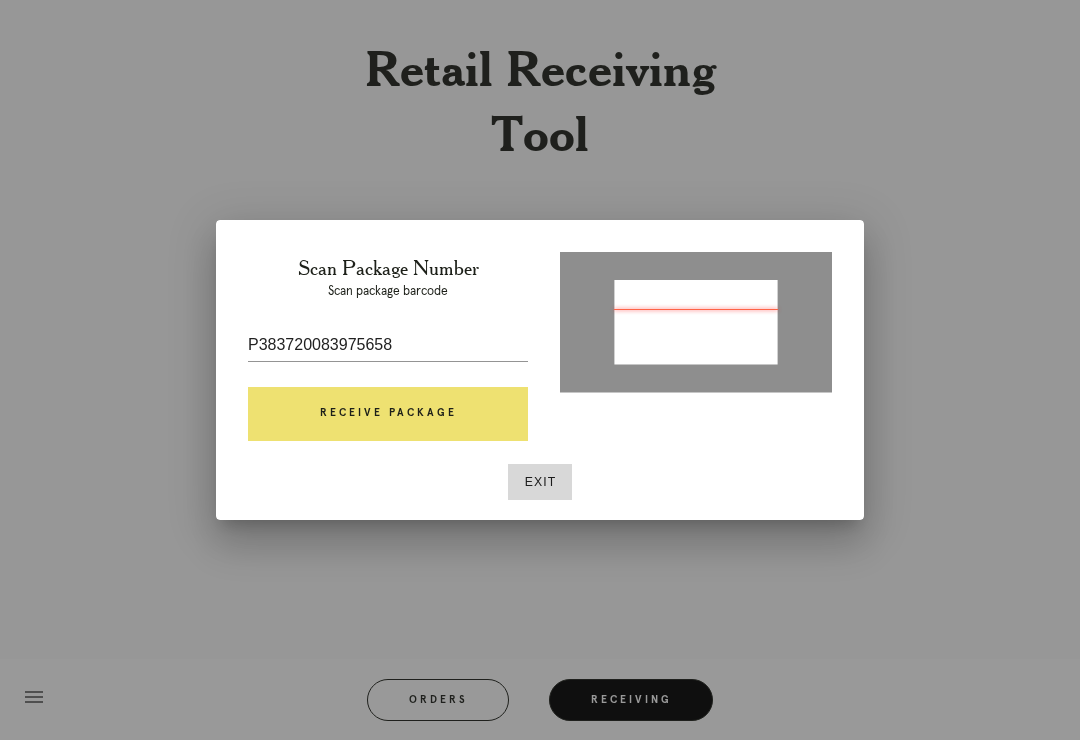 click on "Receive Package" at bounding box center [388, 414] 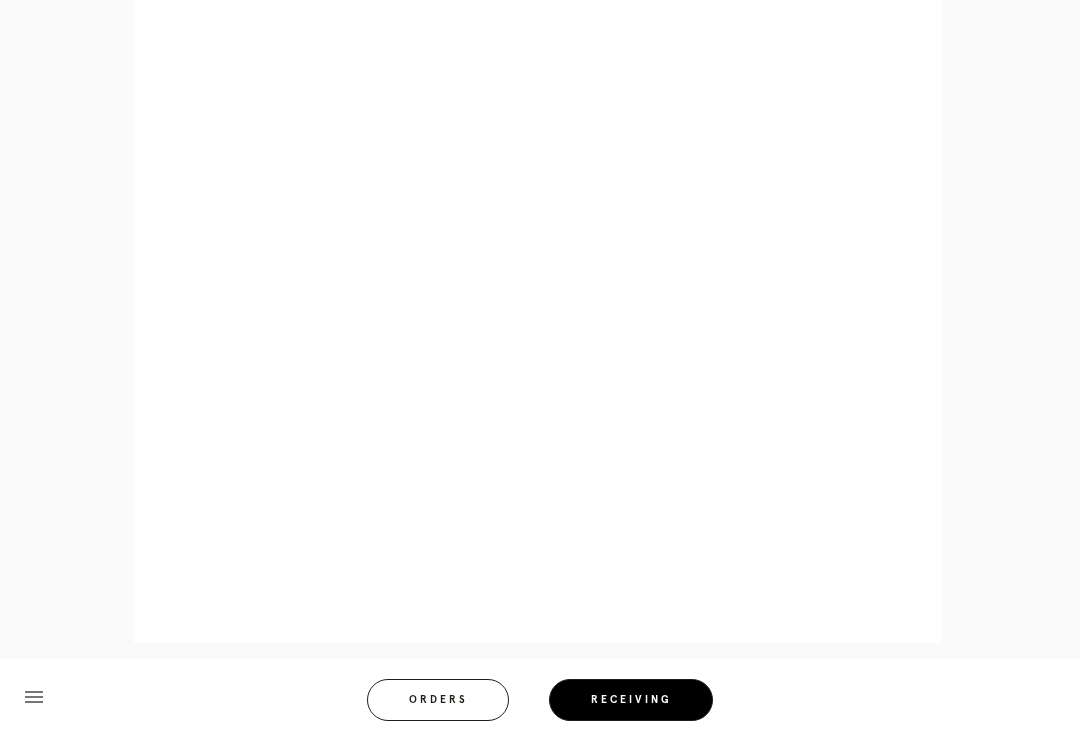 scroll, scrollTop: 964, scrollLeft: 0, axis: vertical 